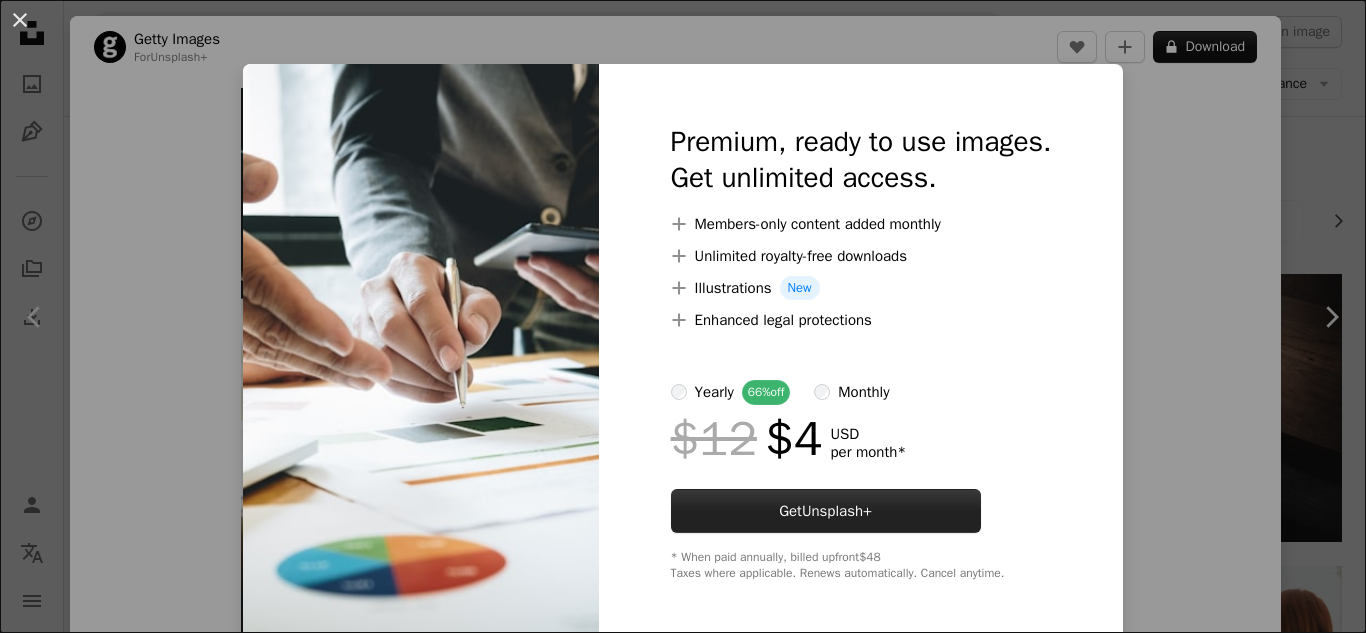 scroll, scrollTop: 0, scrollLeft: 0, axis: both 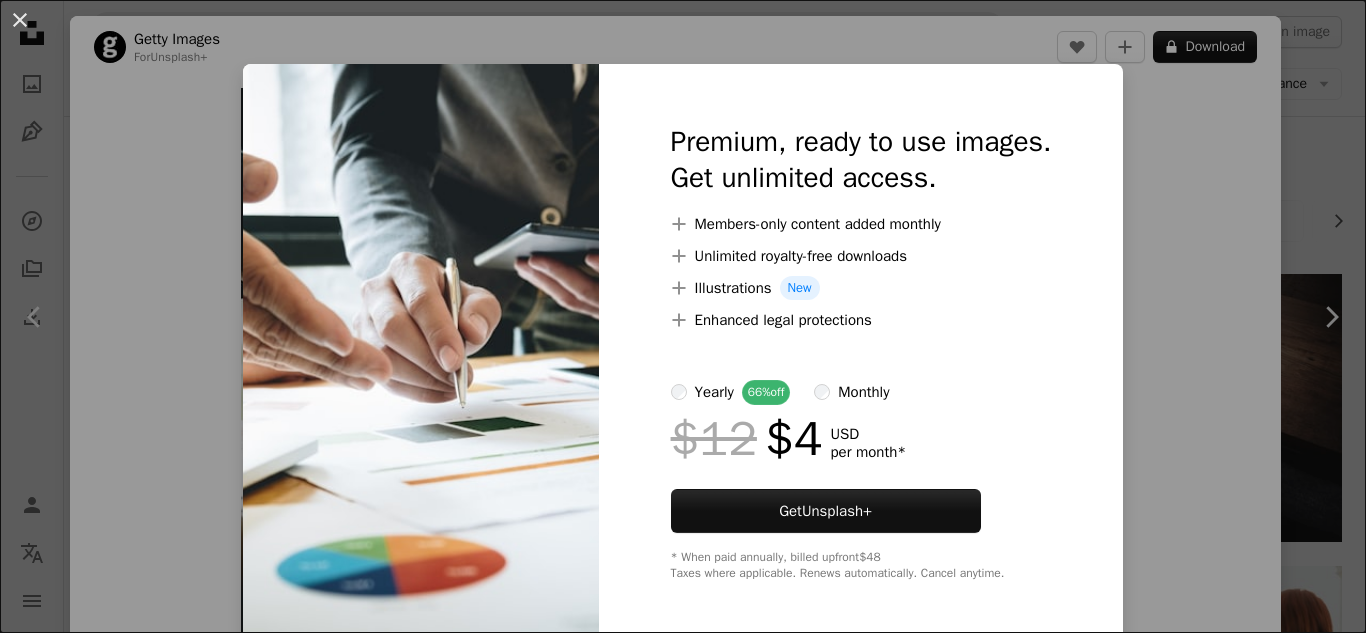 click on "An X shape Premium, ready to use images. Get unlimited access. A plus sign Members-only content added monthly A plus sign Unlimited royalty-free downloads A plus sign Illustrations  New A plus sign Enhanced legal protections yearly 66%  off monthly $12   $4 USD per month * Get  Unsplash+ * When paid annually, billed upfront  $48 Taxes where applicable. Renews automatically. Cancel anytime." at bounding box center (683, 316) 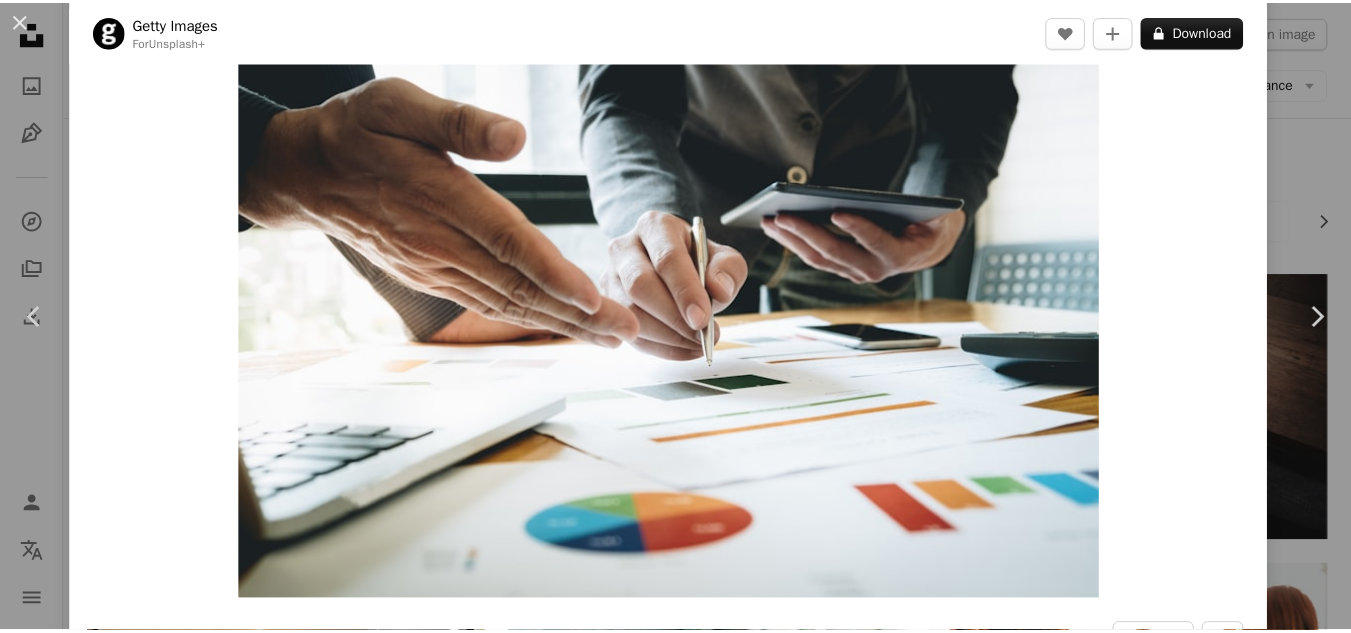 scroll, scrollTop: 100, scrollLeft: 0, axis: vertical 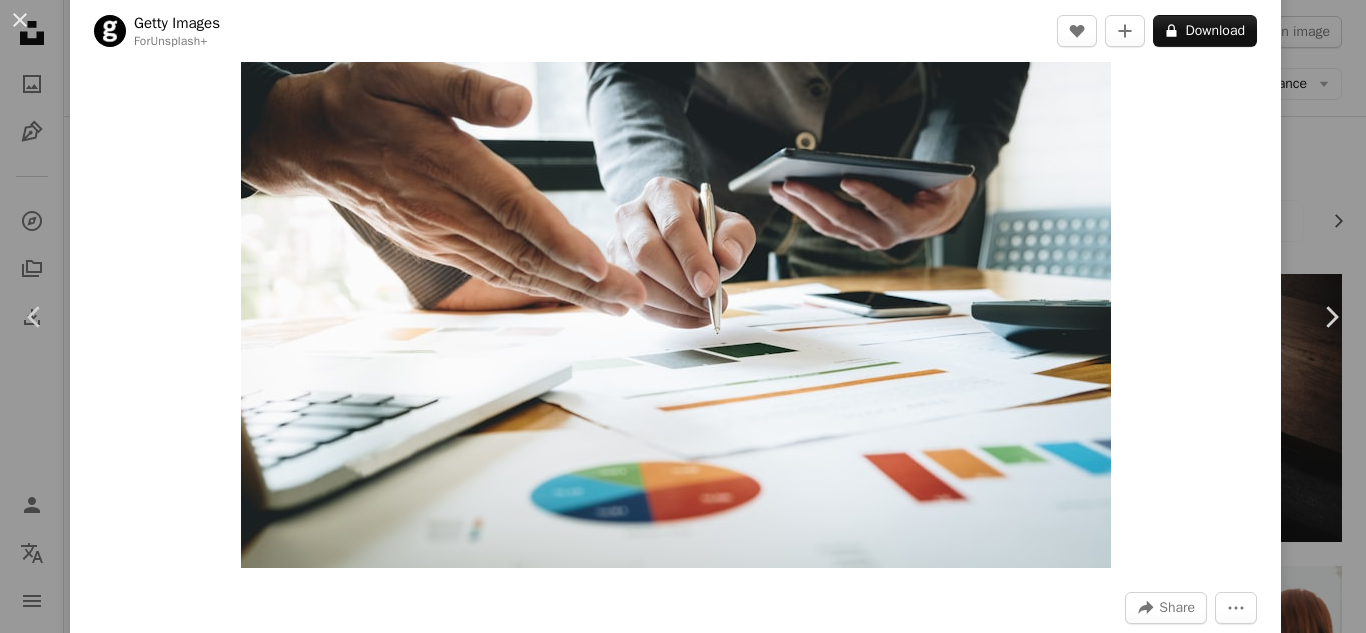 click on "[MONTH] [DAY], [YEAR]" at bounding box center (683, 316) 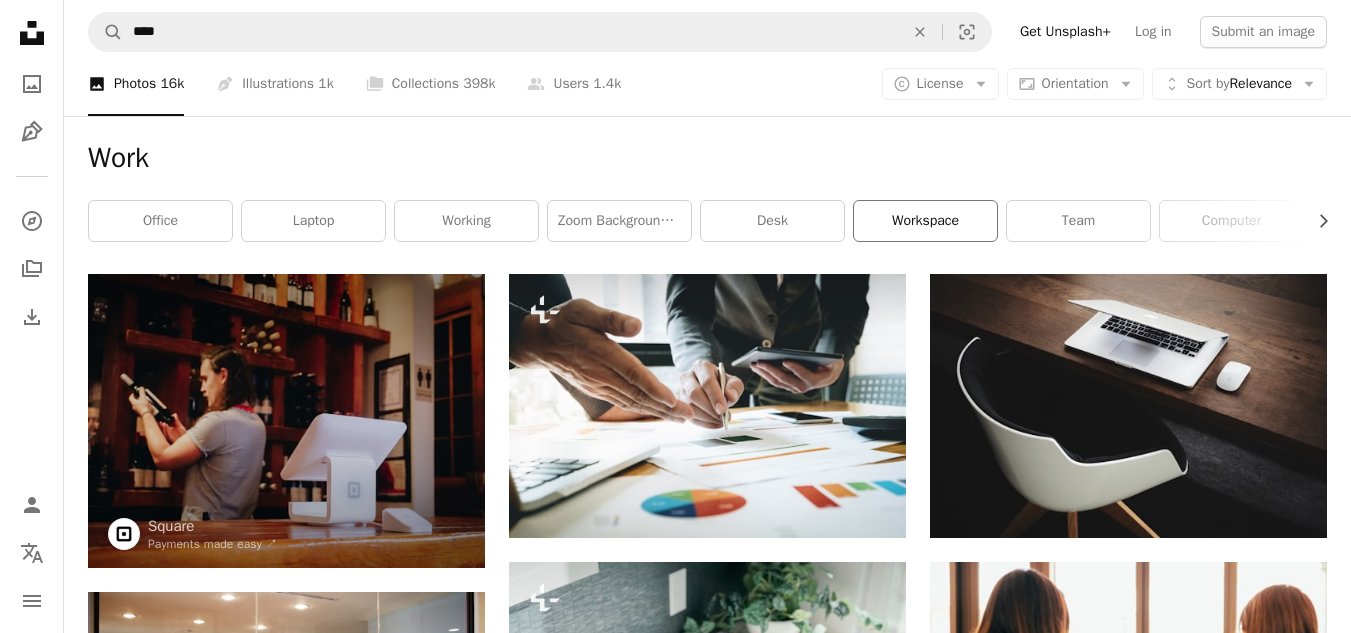 click on "workspace" at bounding box center (925, 221) 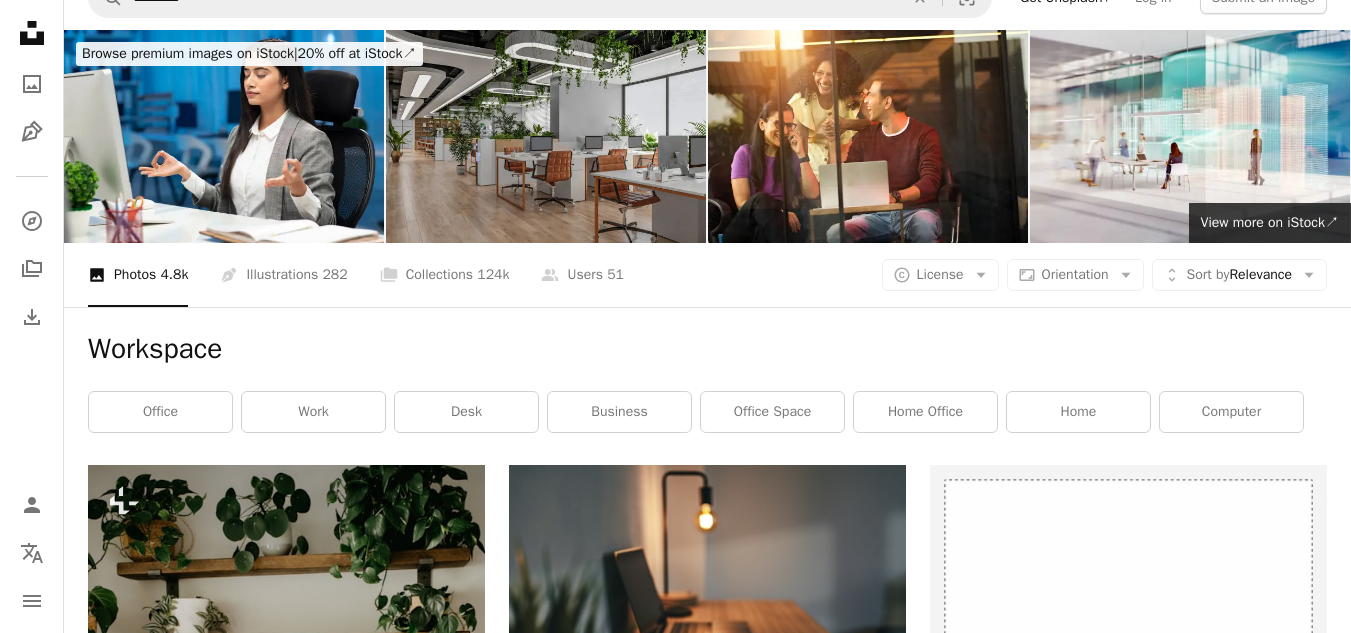 scroll, scrollTop: 0, scrollLeft: 0, axis: both 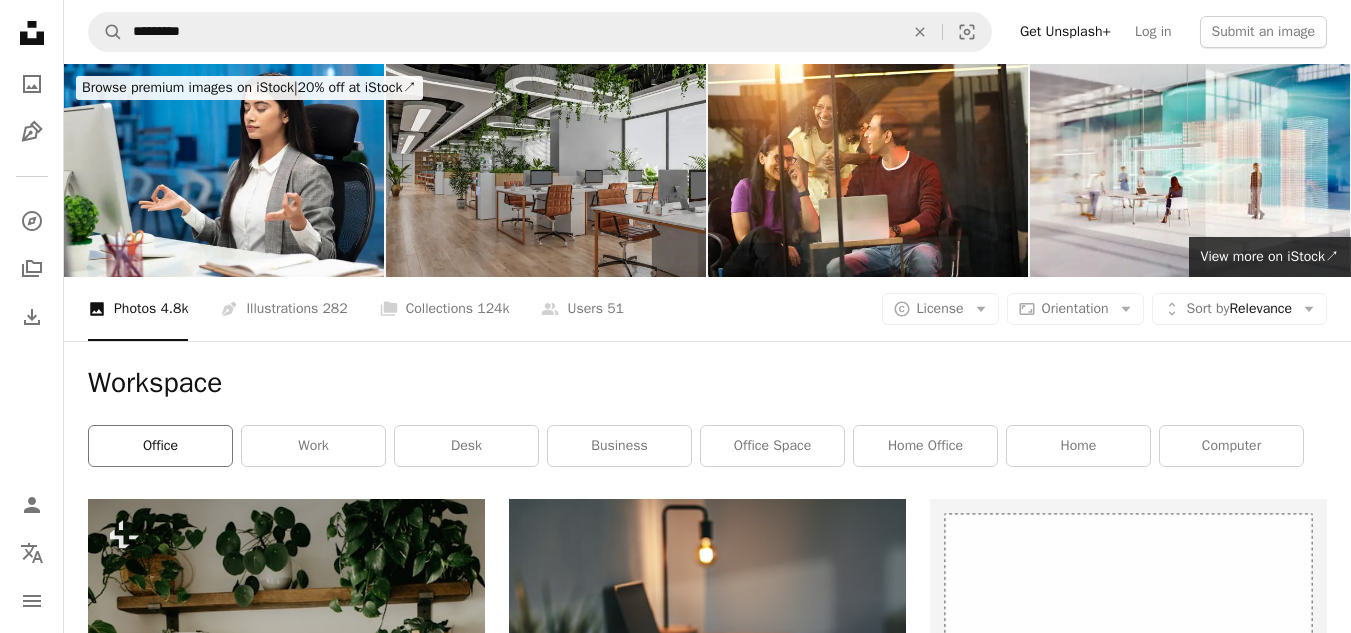 click on "office" at bounding box center [160, 446] 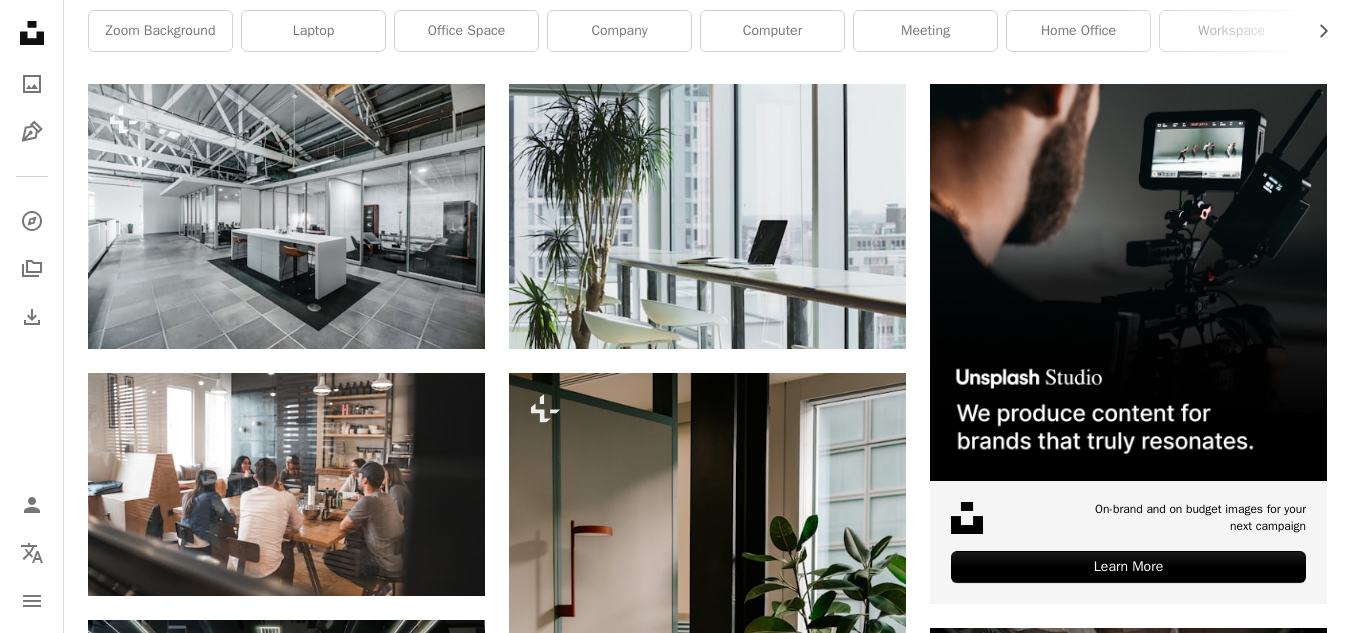 scroll, scrollTop: 0, scrollLeft: 0, axis: both 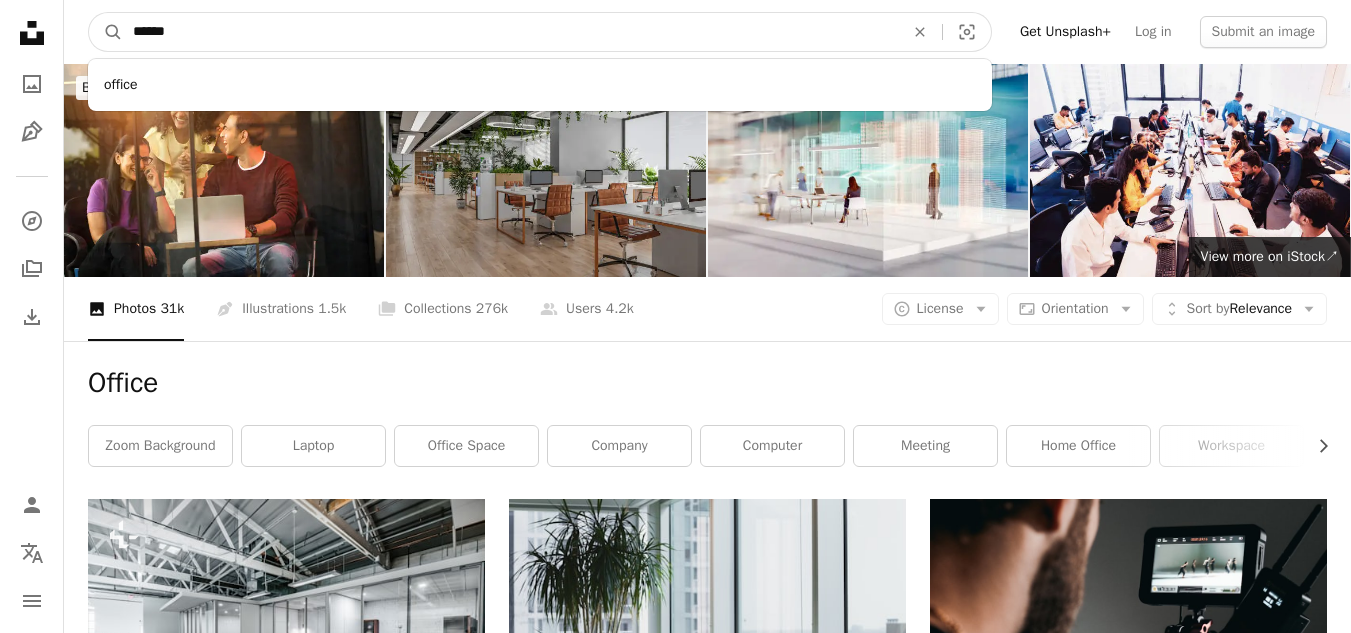 drag, startPoint x: 210, startPoint y: 32, endPoint x: 67, endPoint y: 32, distance: 143 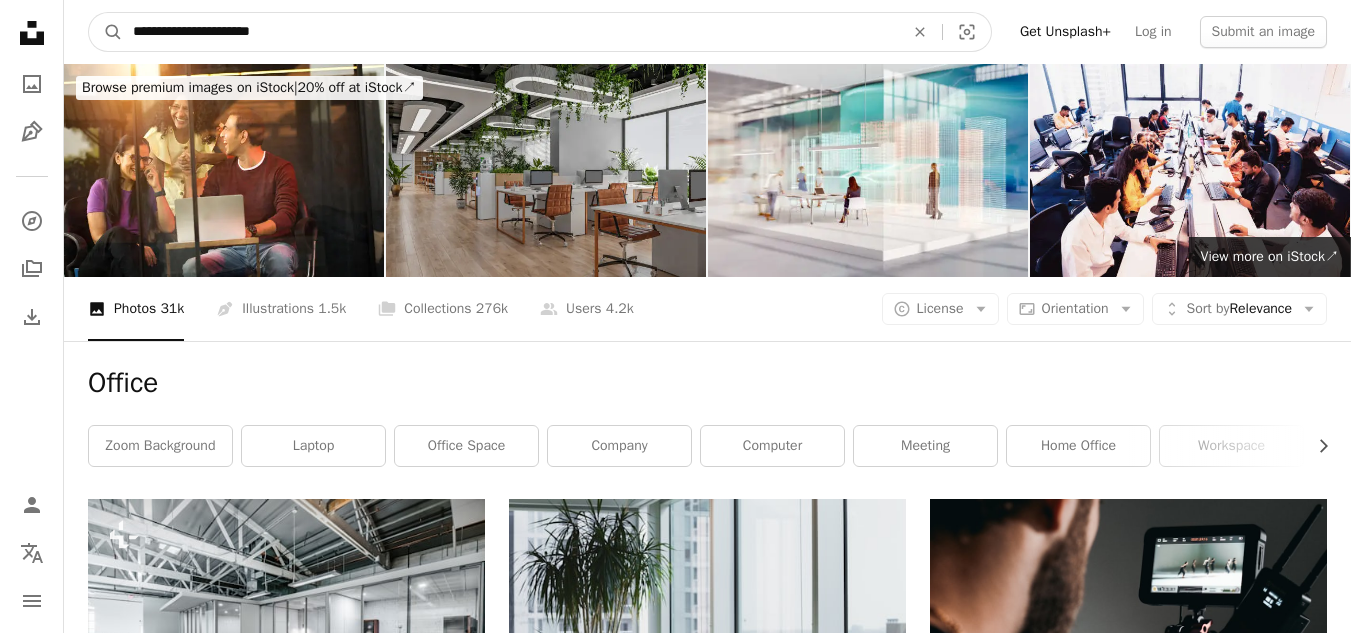 type on "**********" 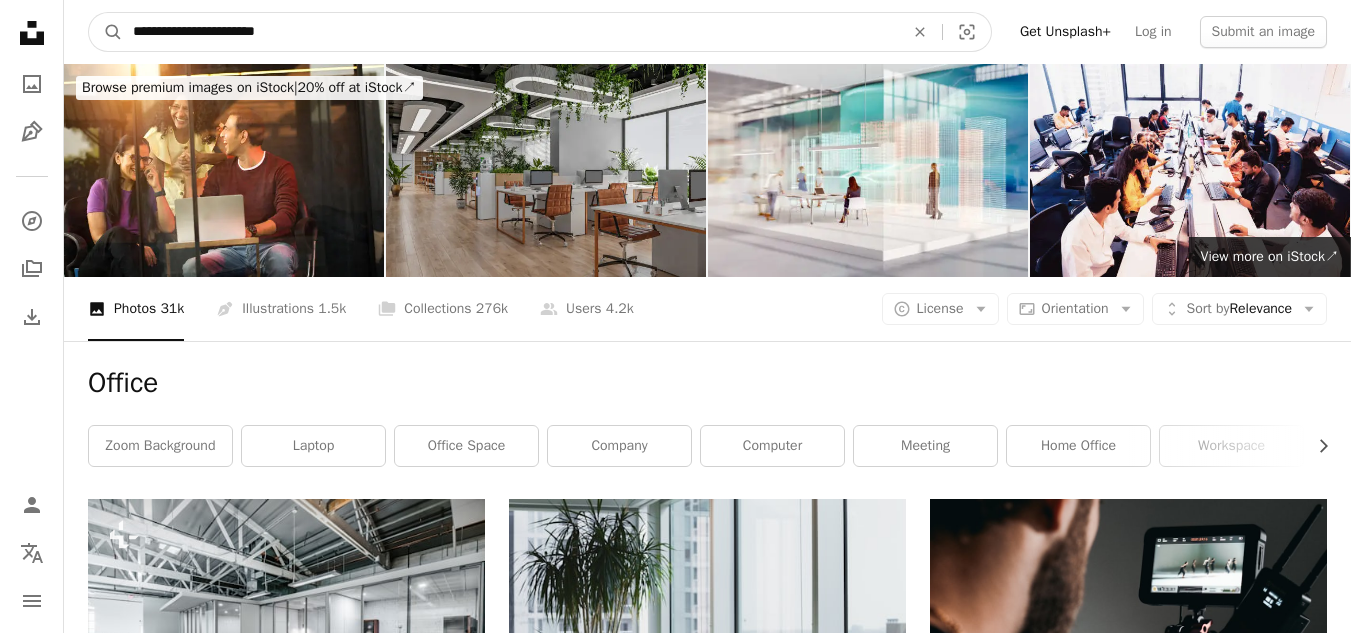 click on "A magnifying glass" at bounding box center (106, 32) 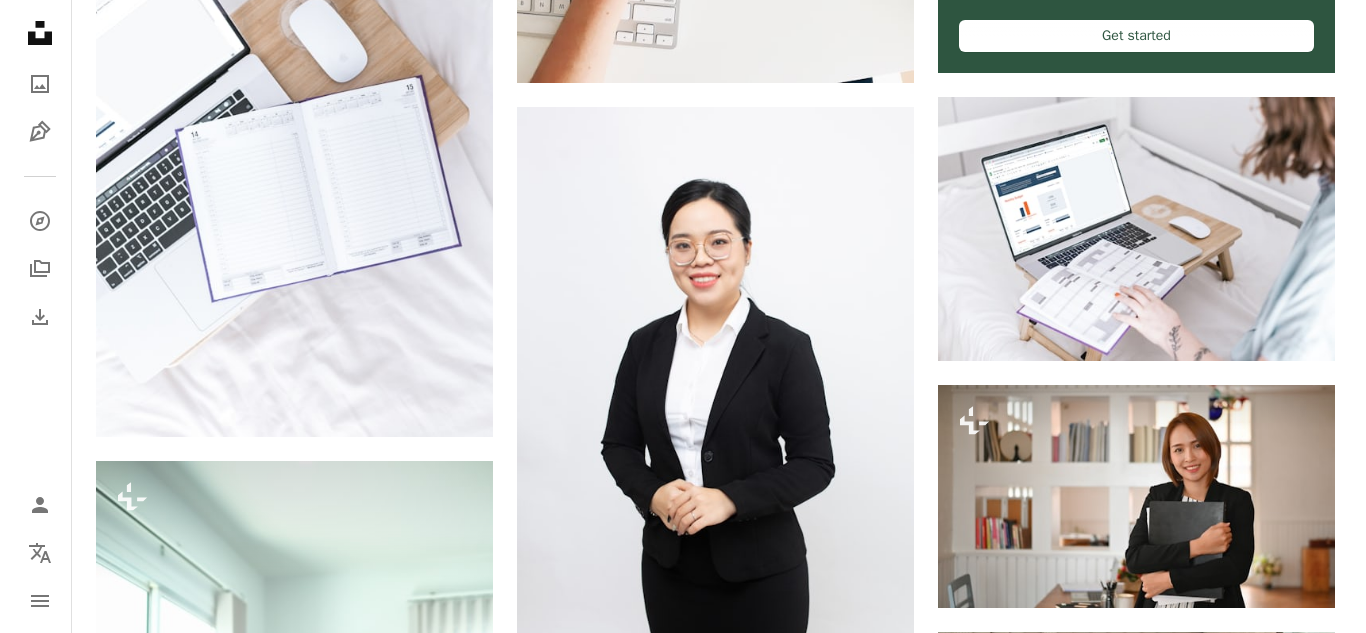 scroll, scrollTop: 1446, scrollLeft: 0, axis: vertical 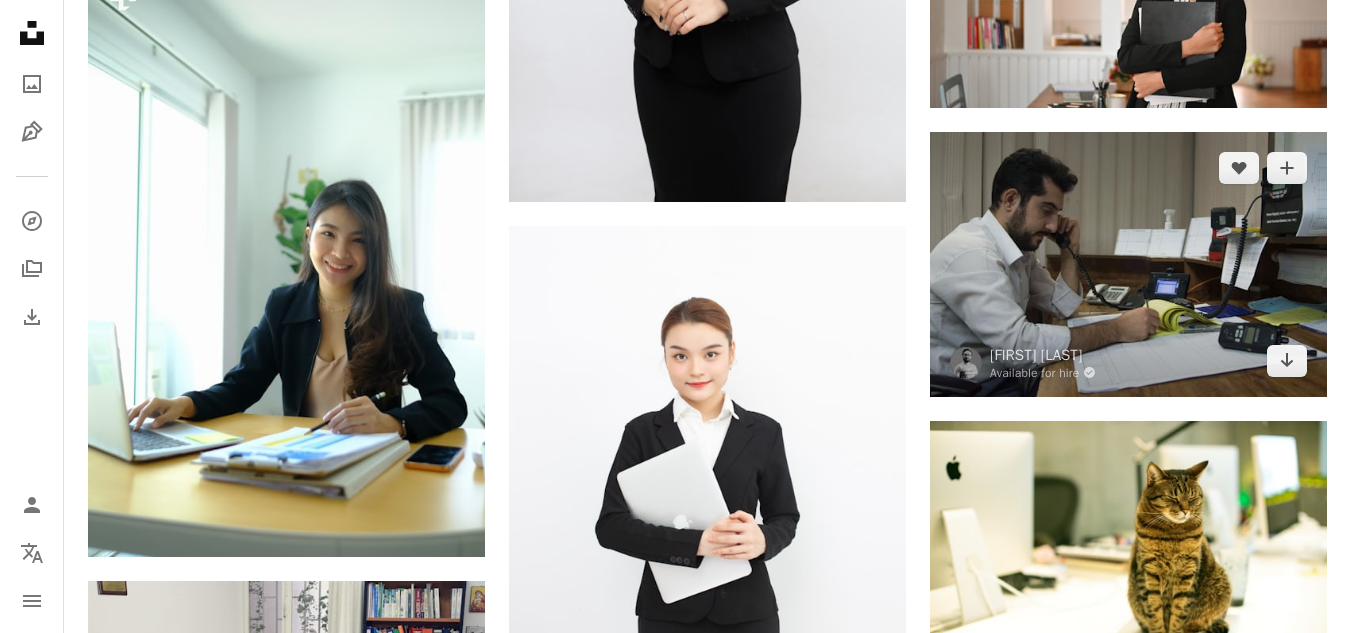 click at bounding box center (1128, 264) 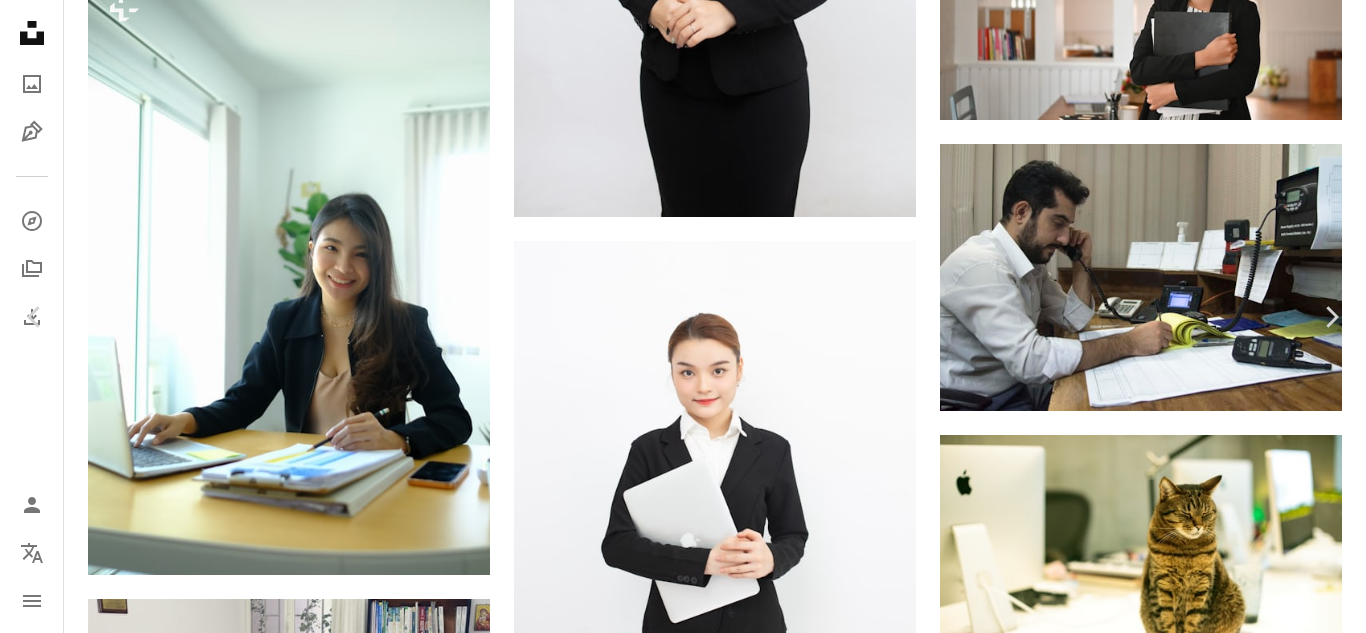 scroll, scrollTop: 0, scrollLeft: 0, axis: both 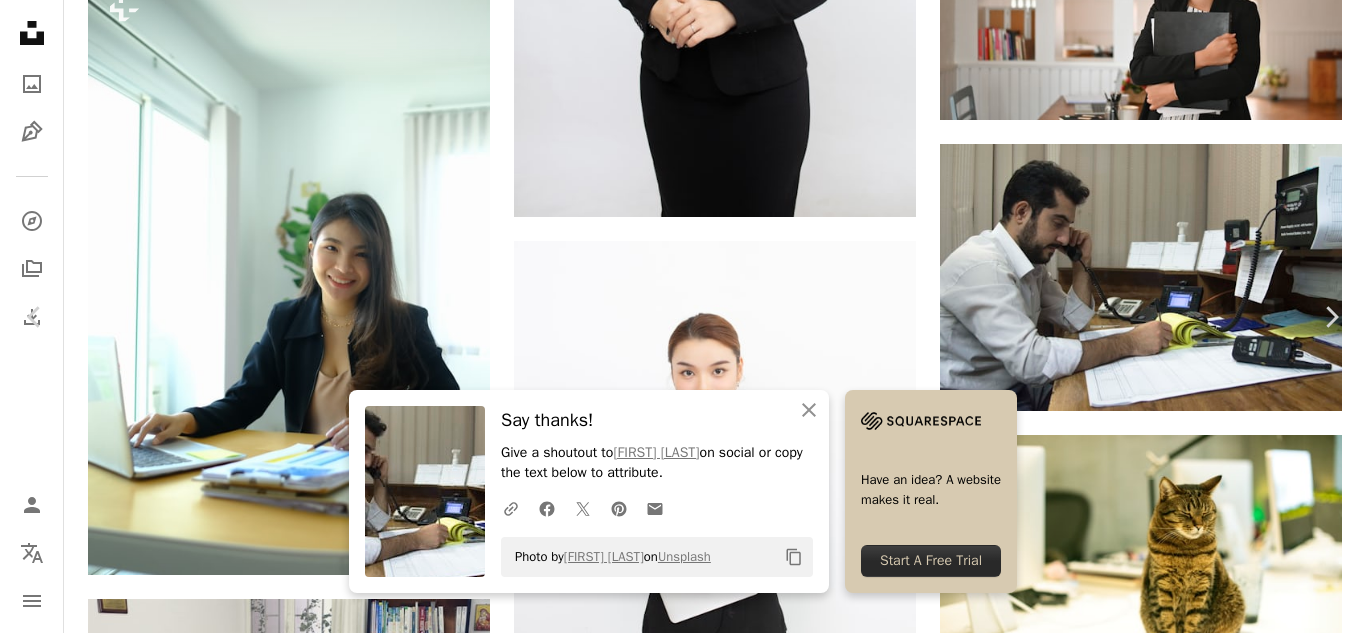 click on "[FIRST] [LAST]" at bounding box center [683, 1117] 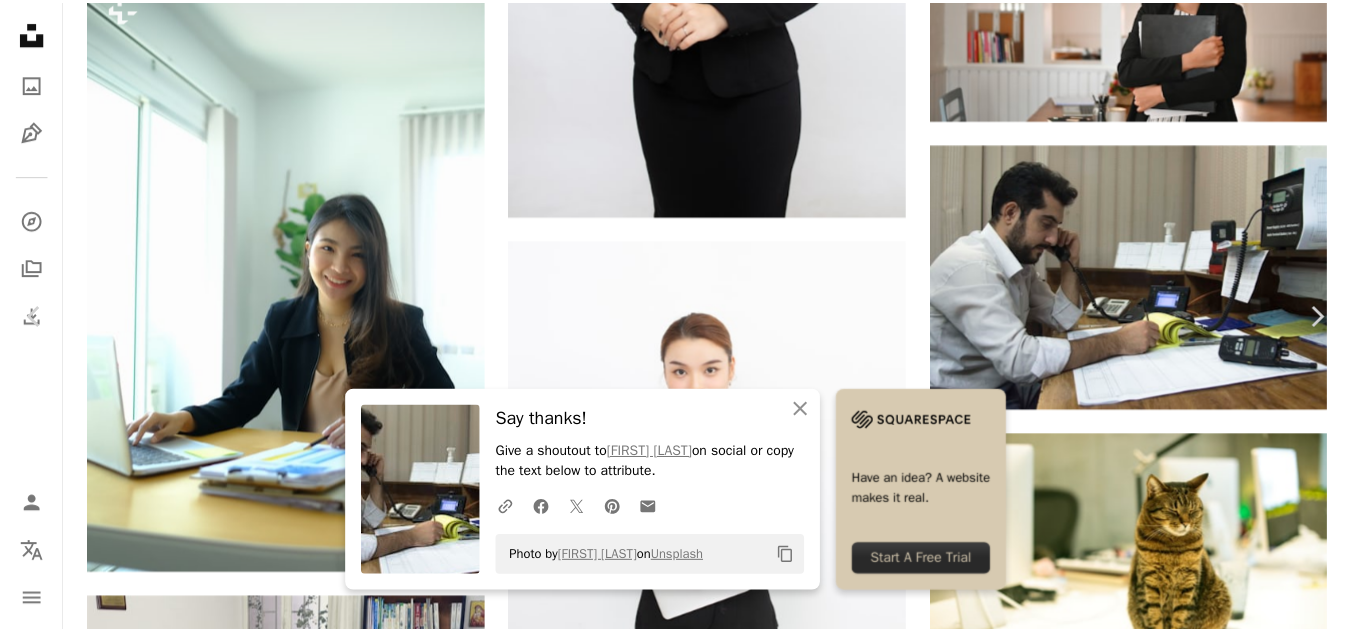 scroll, scrollTop: 200, scrollLeft: 0, axis: vertical 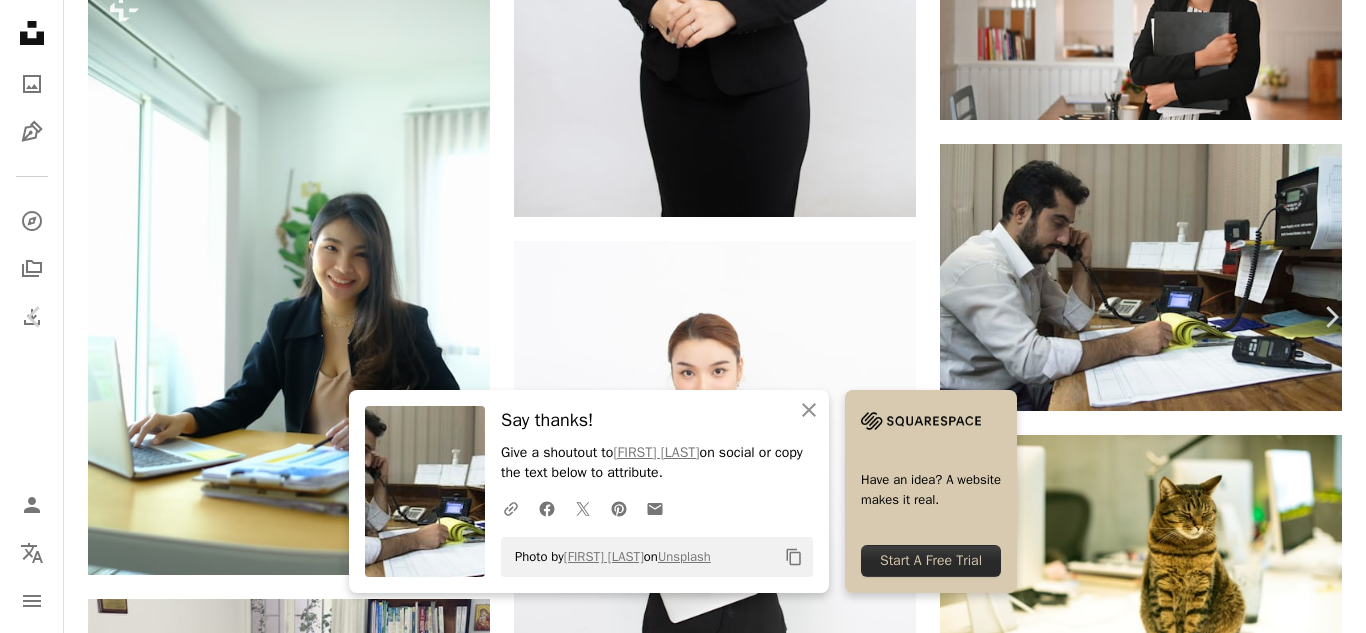 click on "An X shape" at bounding box center (20, 20) 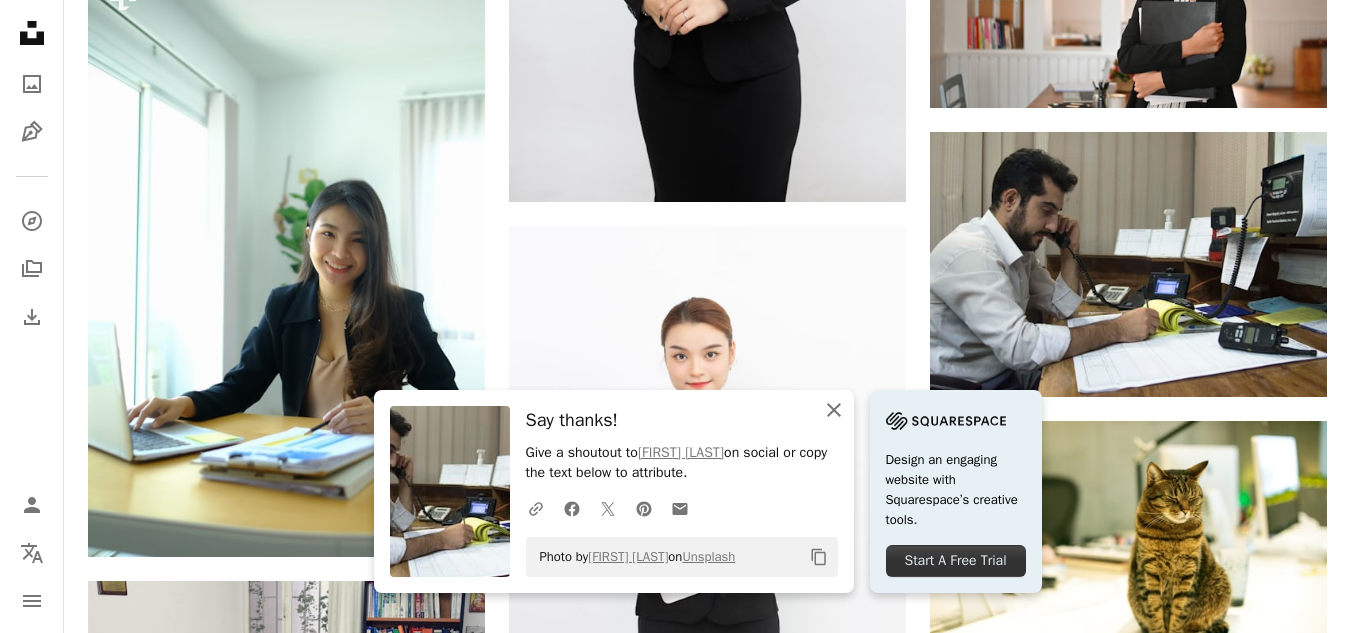click on "An X shape" 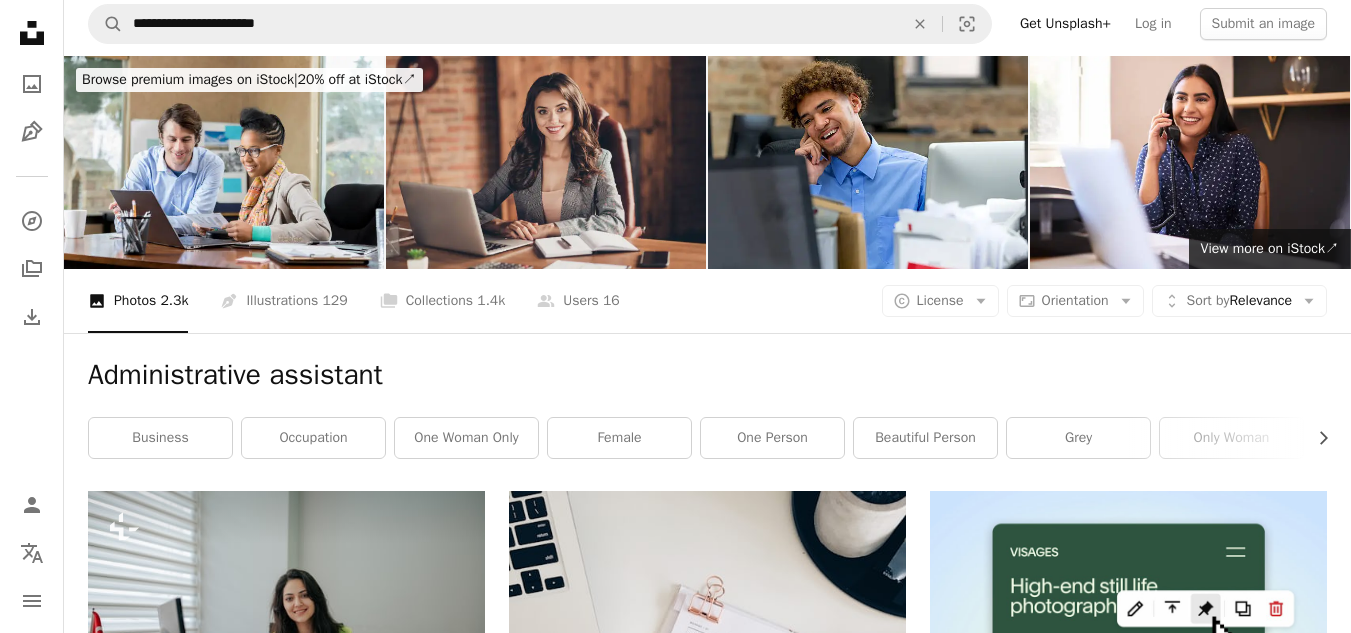 scroll, scrollTop: 0, scrollLeft: 0, axis: both 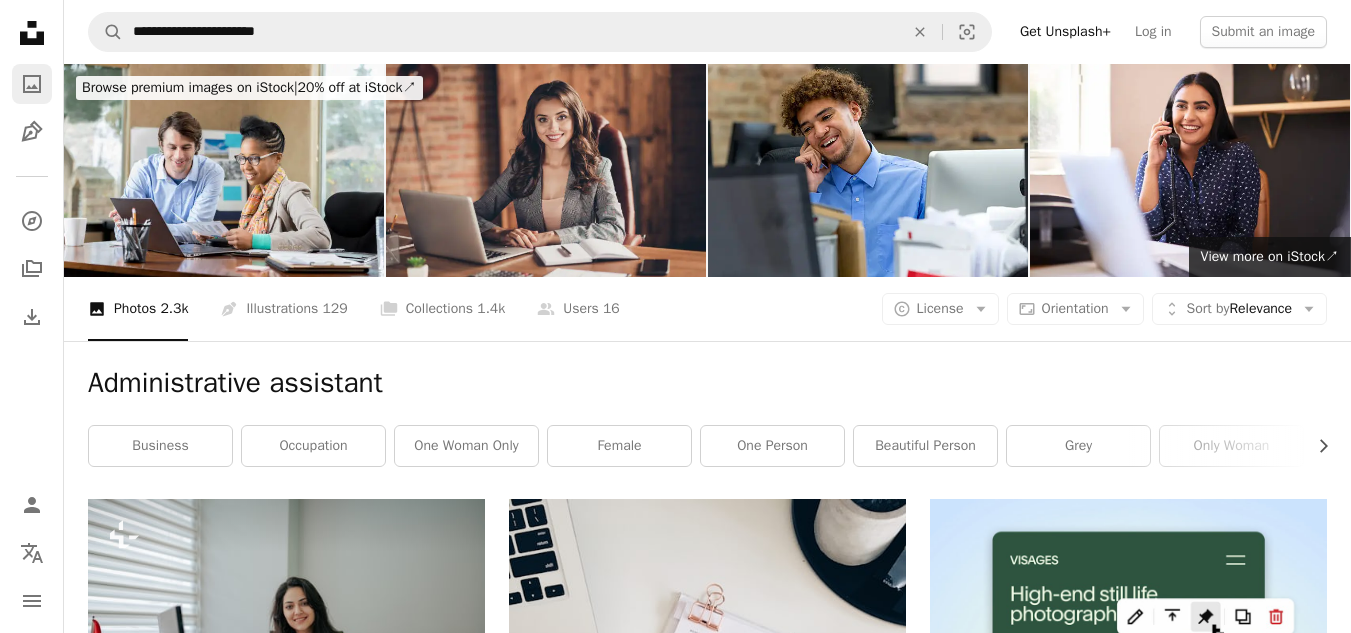 click on "A photo" 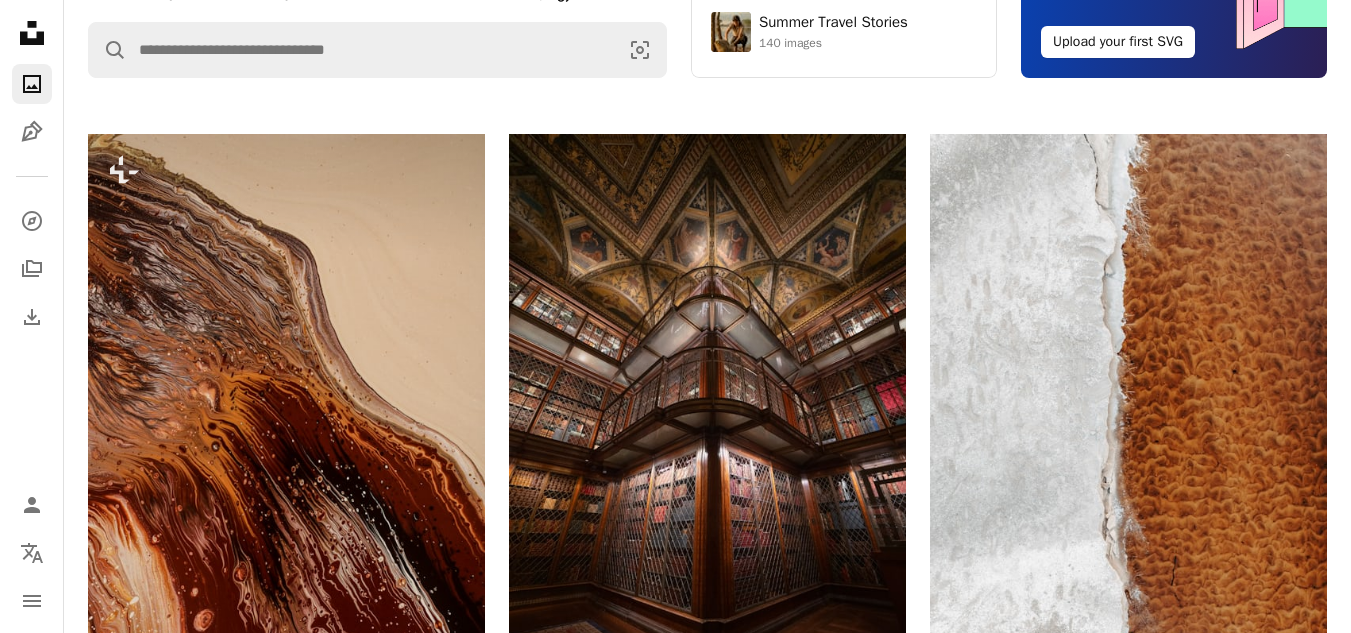 scroll, scrollTop: 0, scrollLeft: 0, axis: both 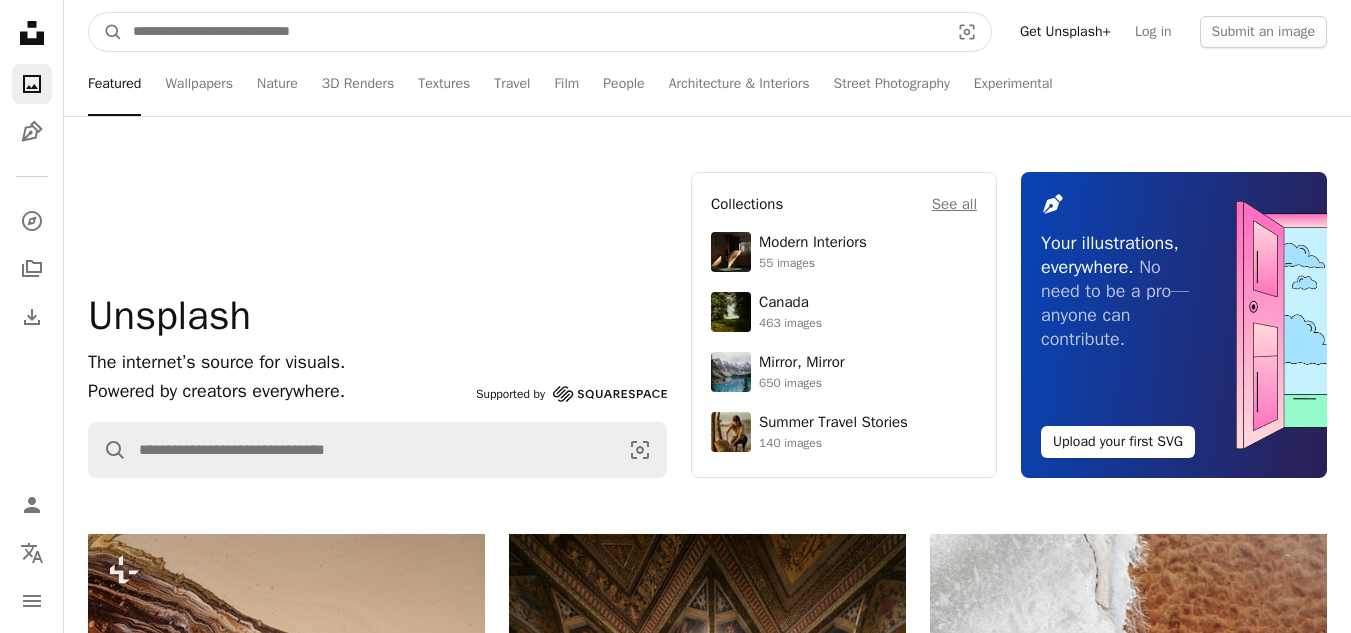 click at bounding box center [533, 32] 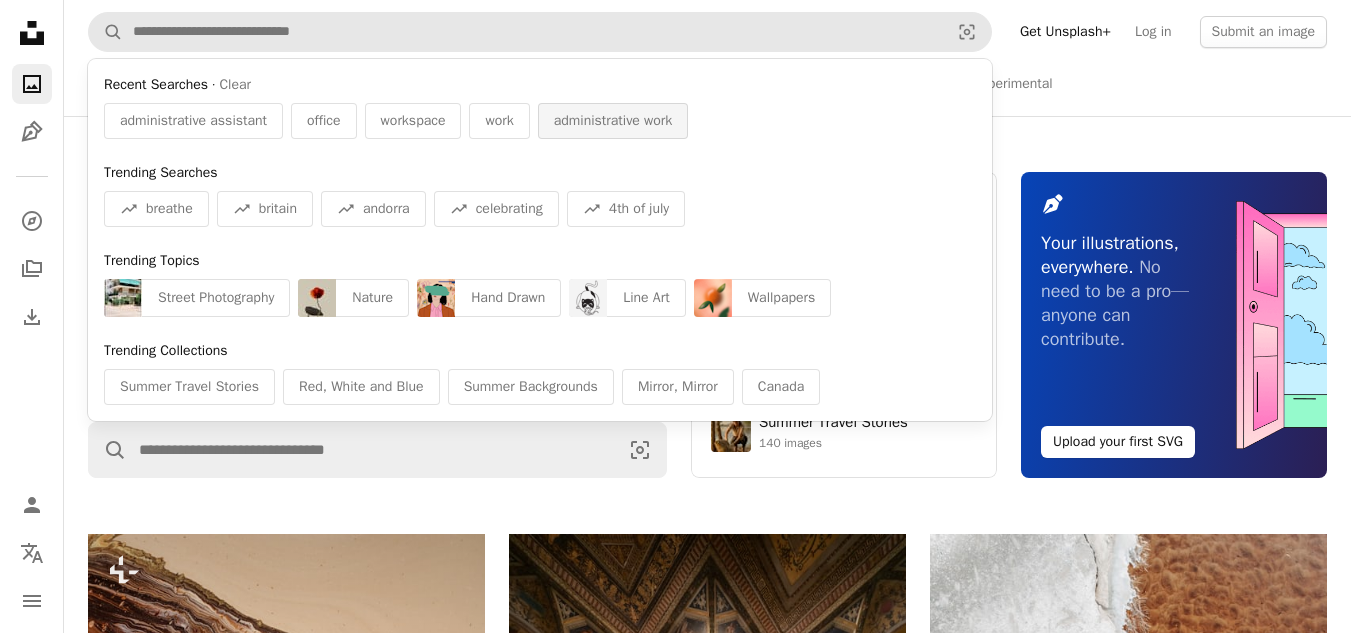 click on "administrative work" at bounding box center [613, 121] 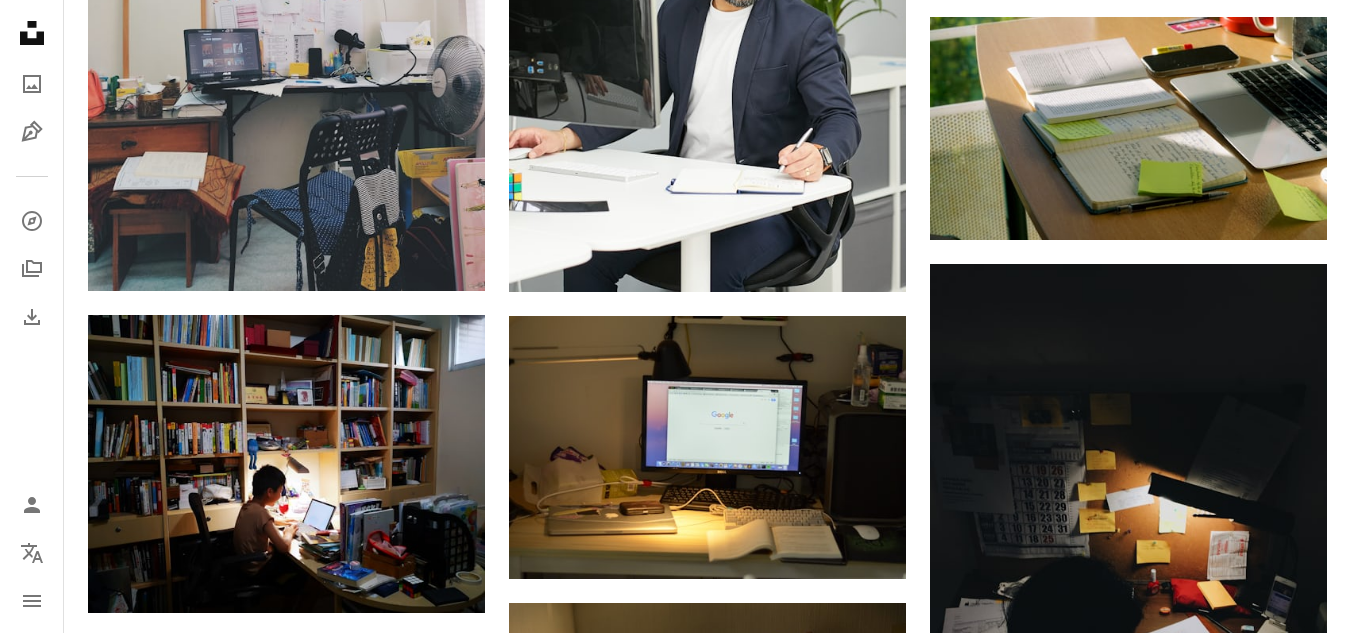 scroll, scrollTop: 1860, scrollLeft: 0, axis: vertical 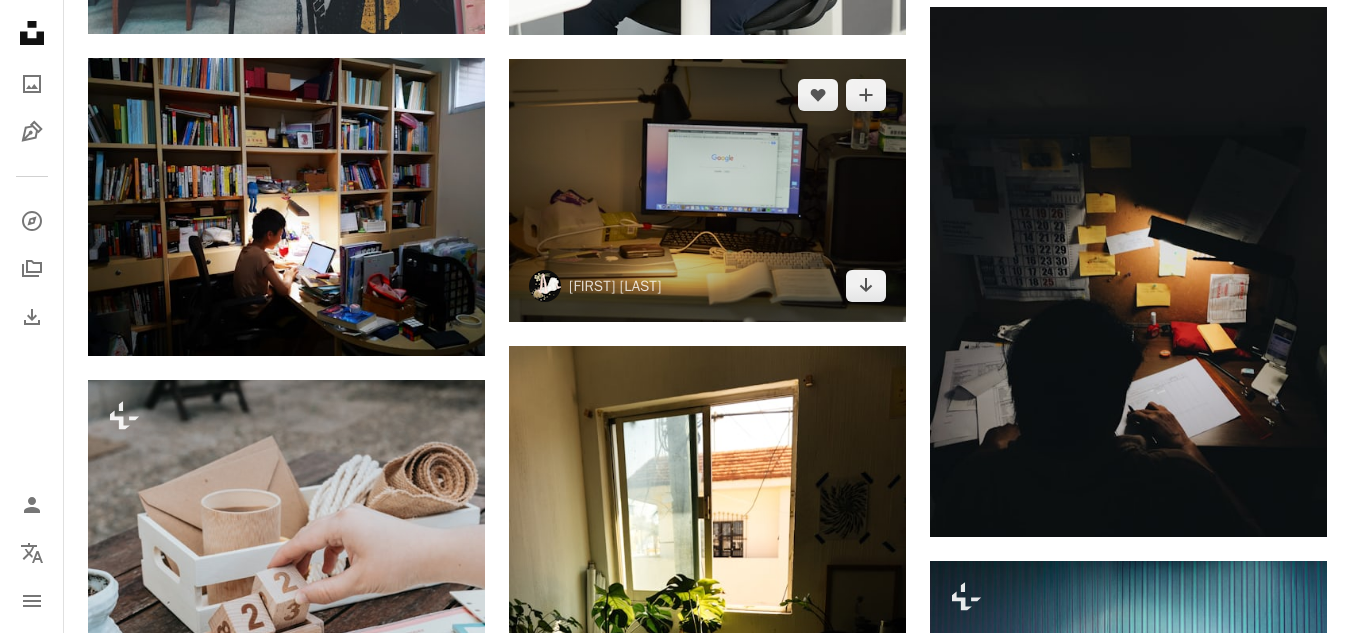 click at bounding box center [707, 190] 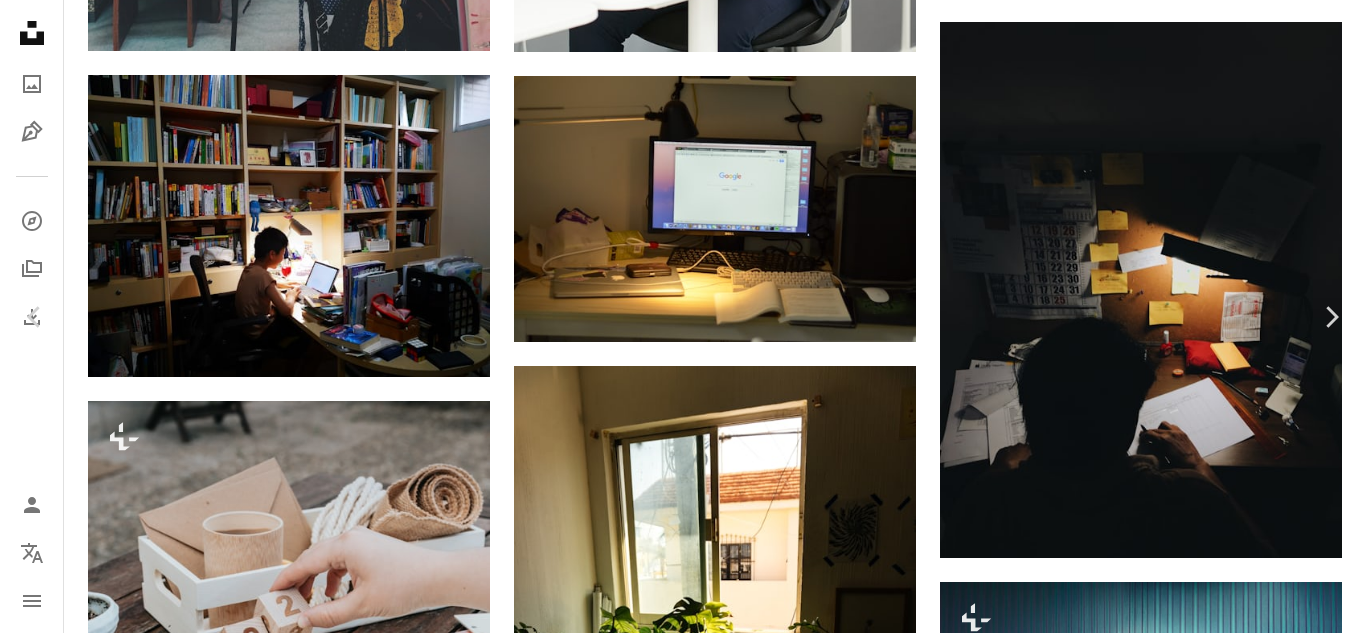 click on "An X shape" at bounding box center (20, 20) 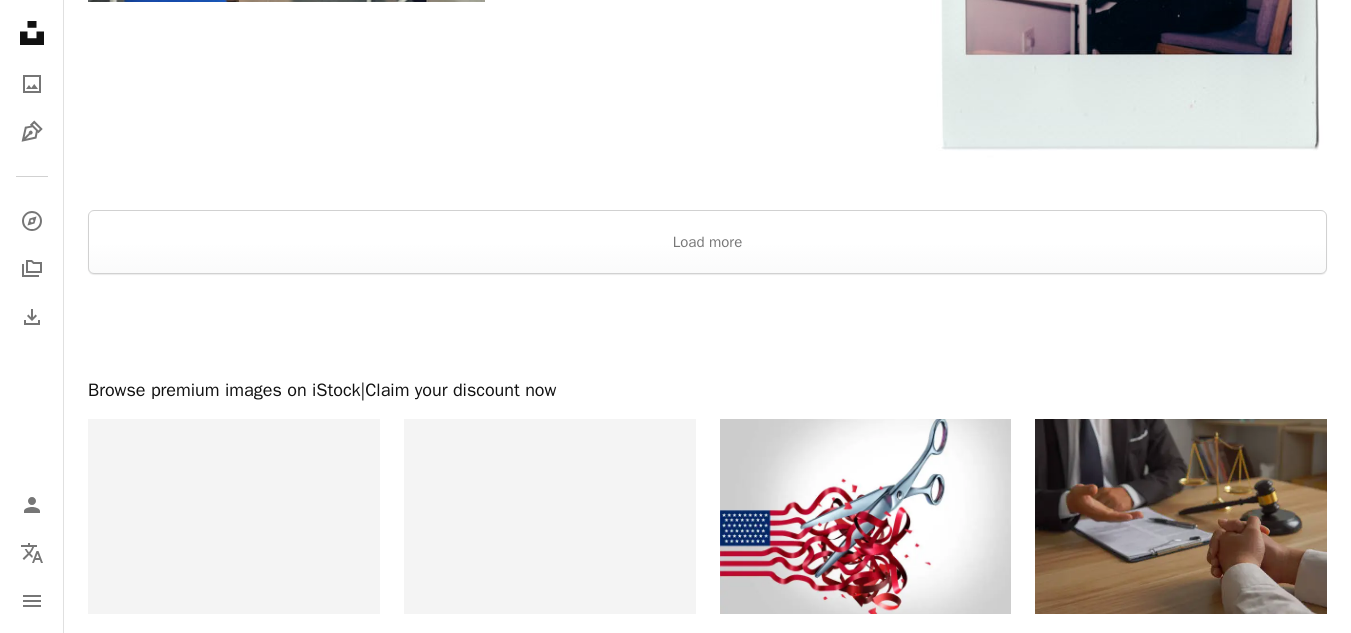 scroll, scrollTop: 5860, scrollLeft: 0, axis: vertical 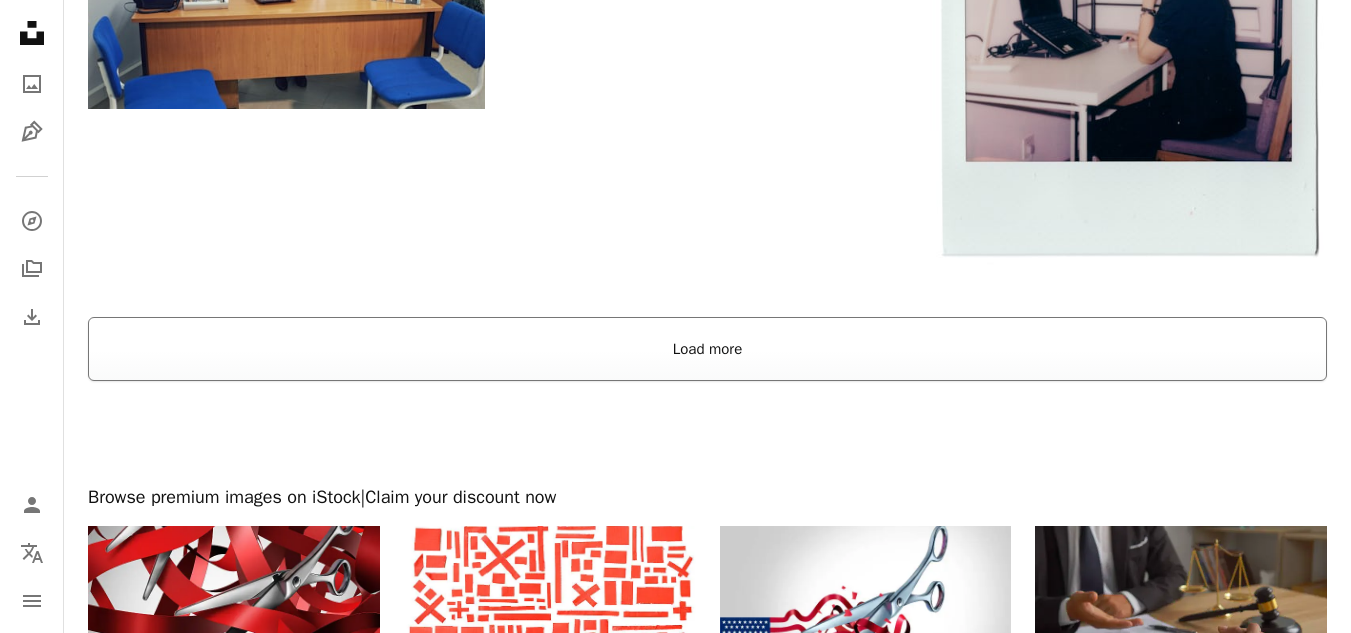click on "Load more" at bounding box center [707, 349] 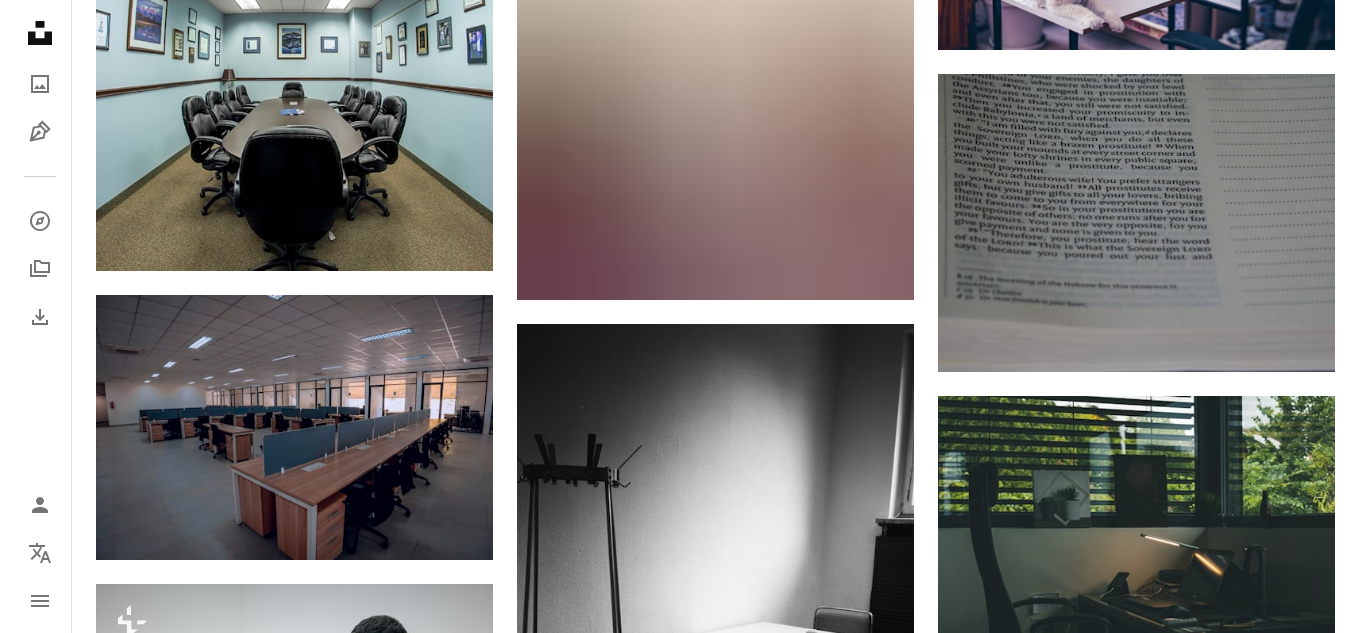 scroll, scrollTop: 9460, scrollLeft: 0, axis: vertical 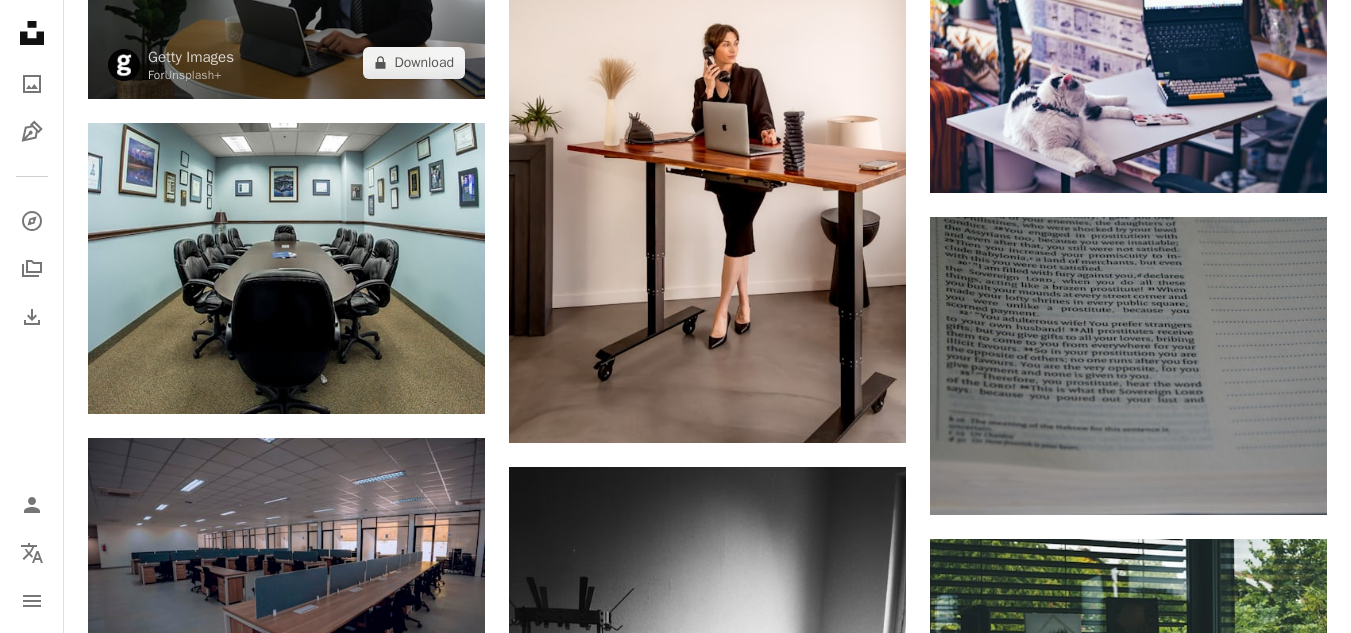 click at bounding box center [286, -34] 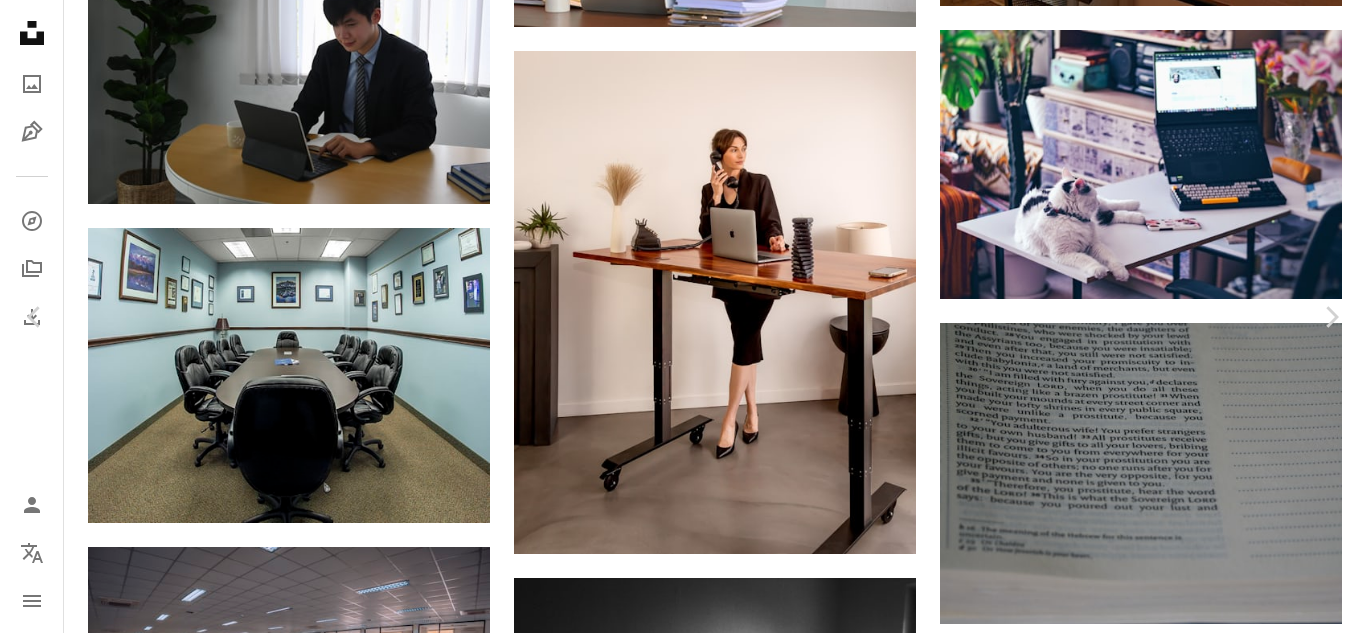 click on "A lock Download" at bounding box center [1205, 4899] 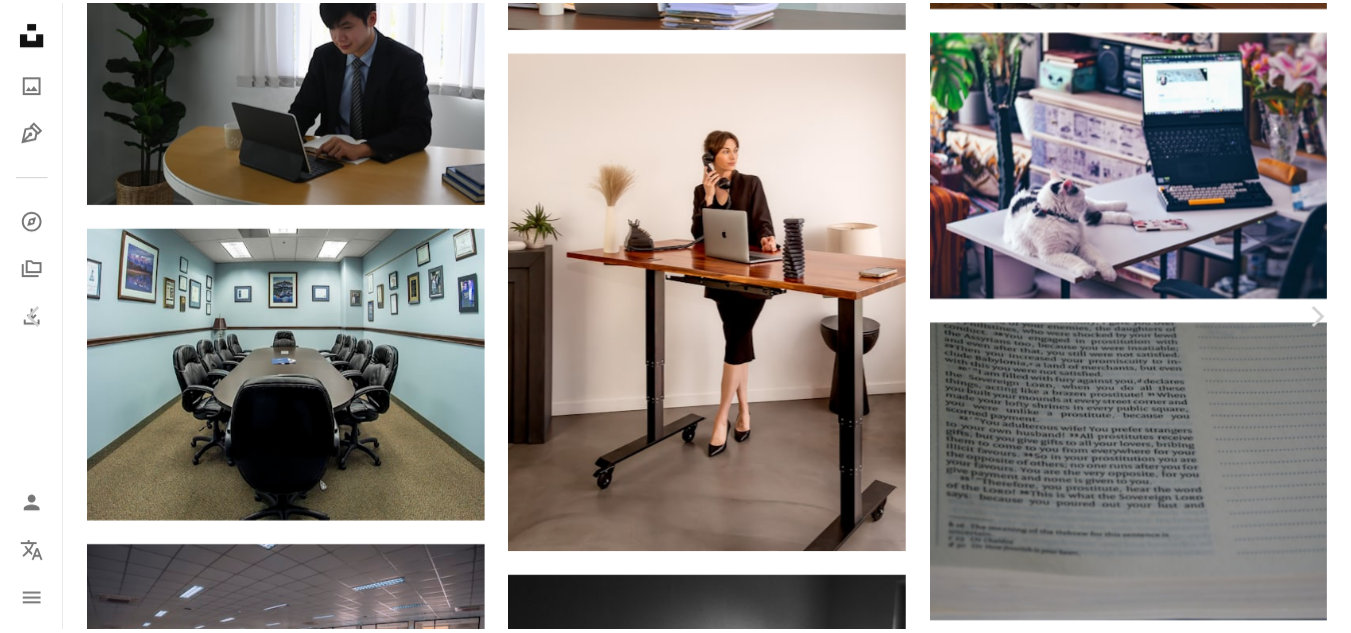 scroll, scrollTop: 400, scrollLeft: 0, axis: vertical 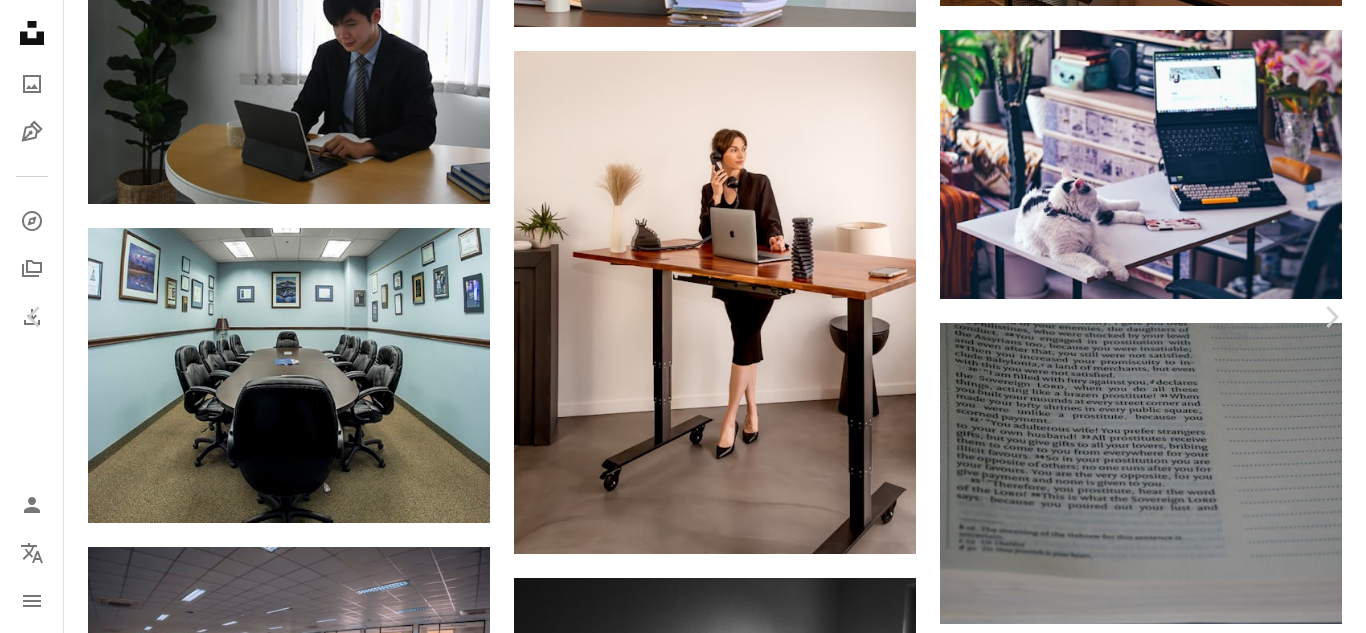 click on "An X shape" at bounding box center [20, 20] 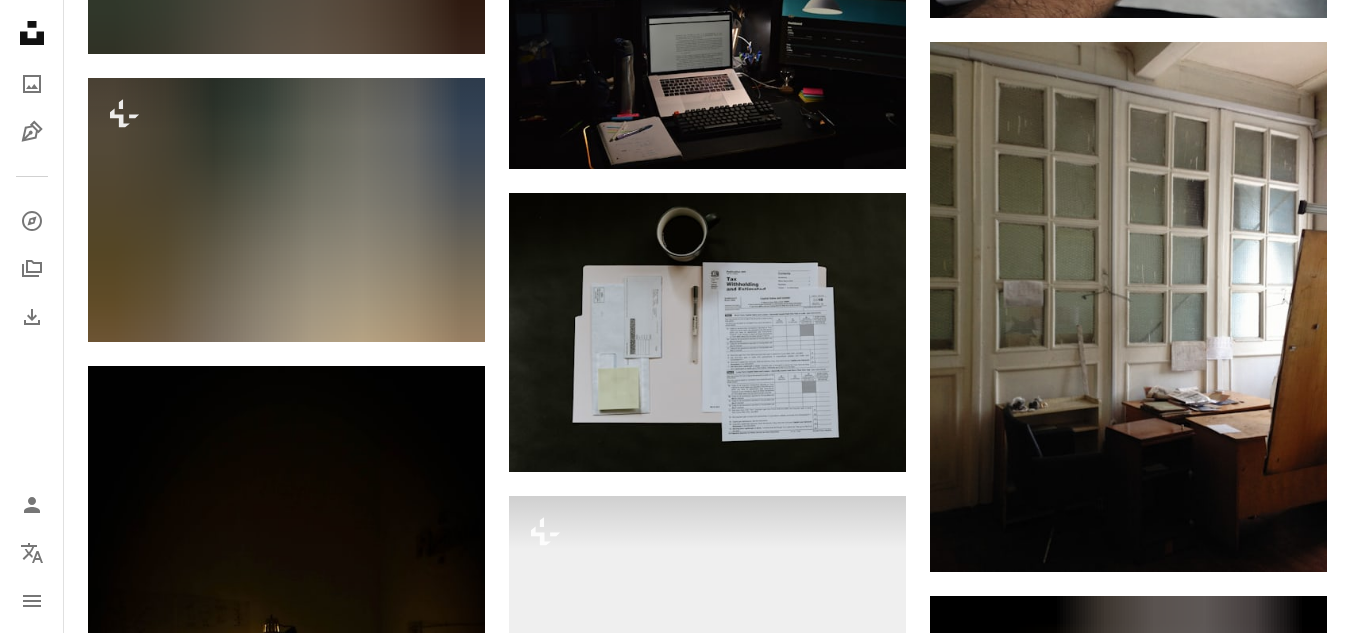 scroll, scrollTop: 23360, scrollLeft: 0, axis: vertical 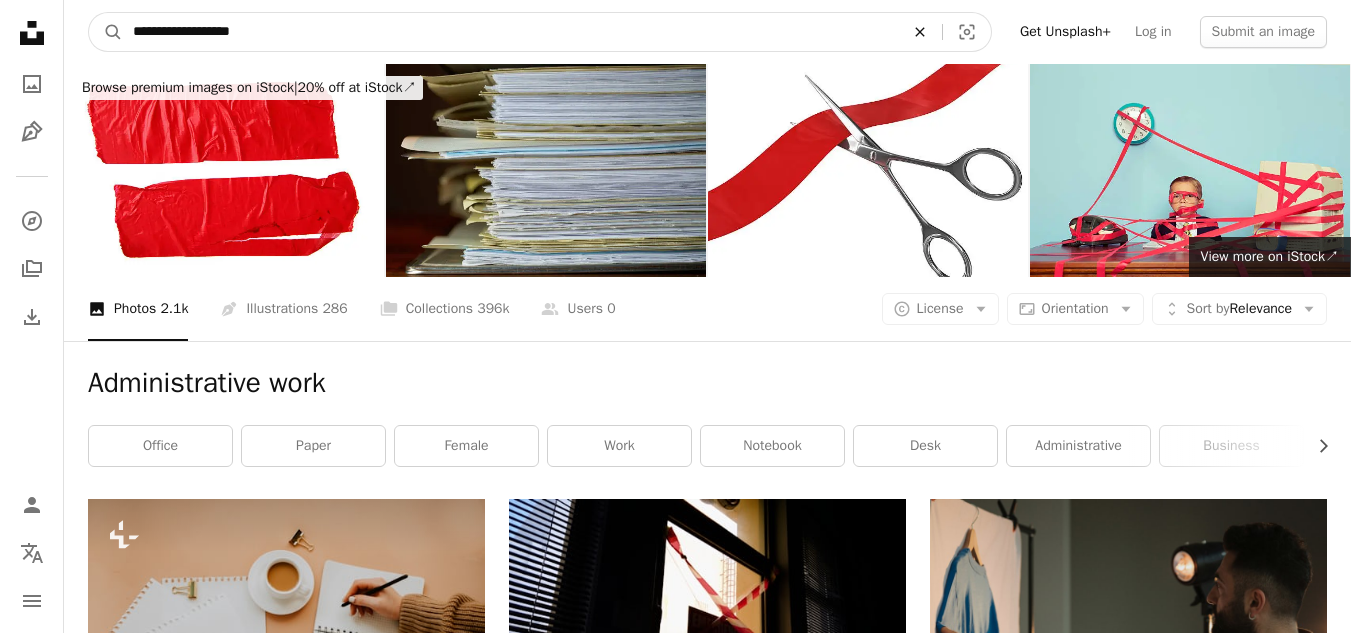 click on "An X shape" 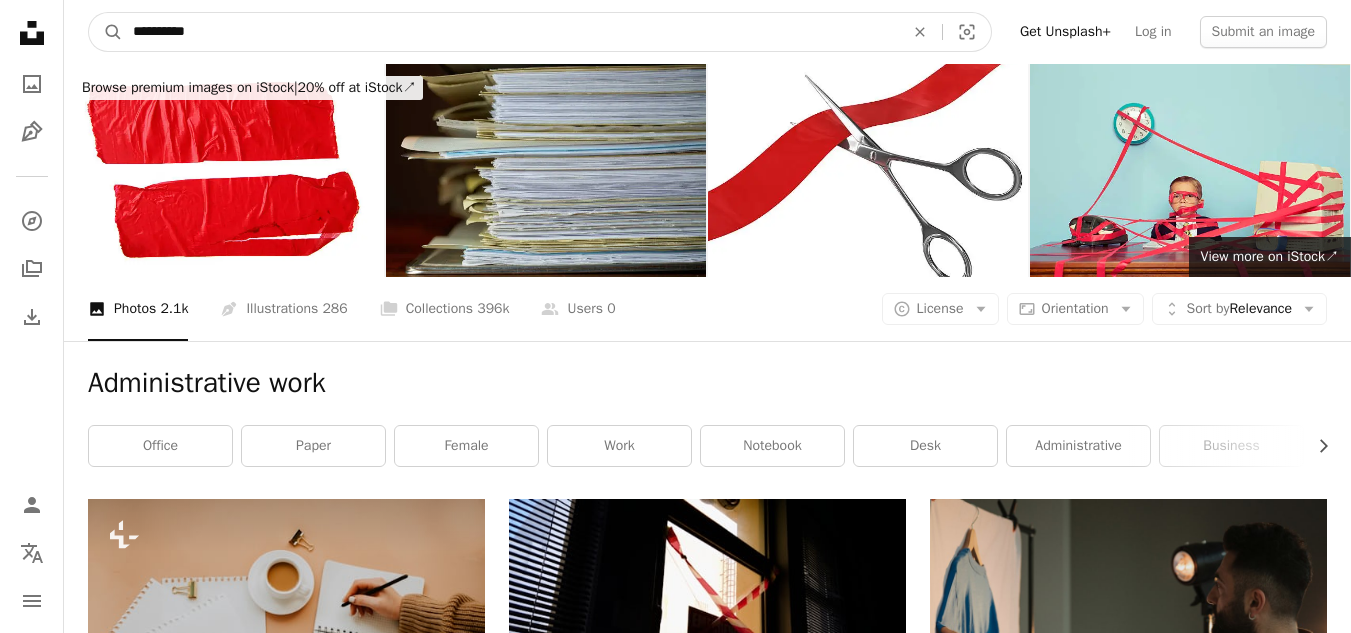type on "**********" 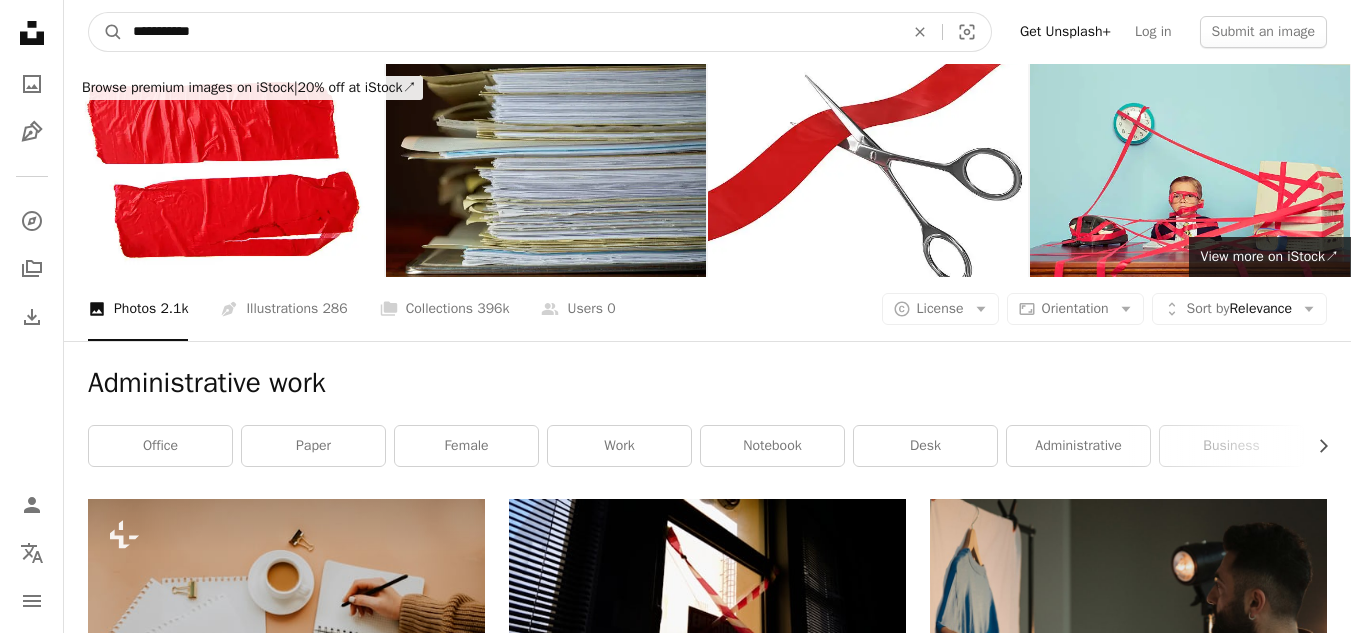 click on "A magnifying glass" at bounding box center (106, 32) 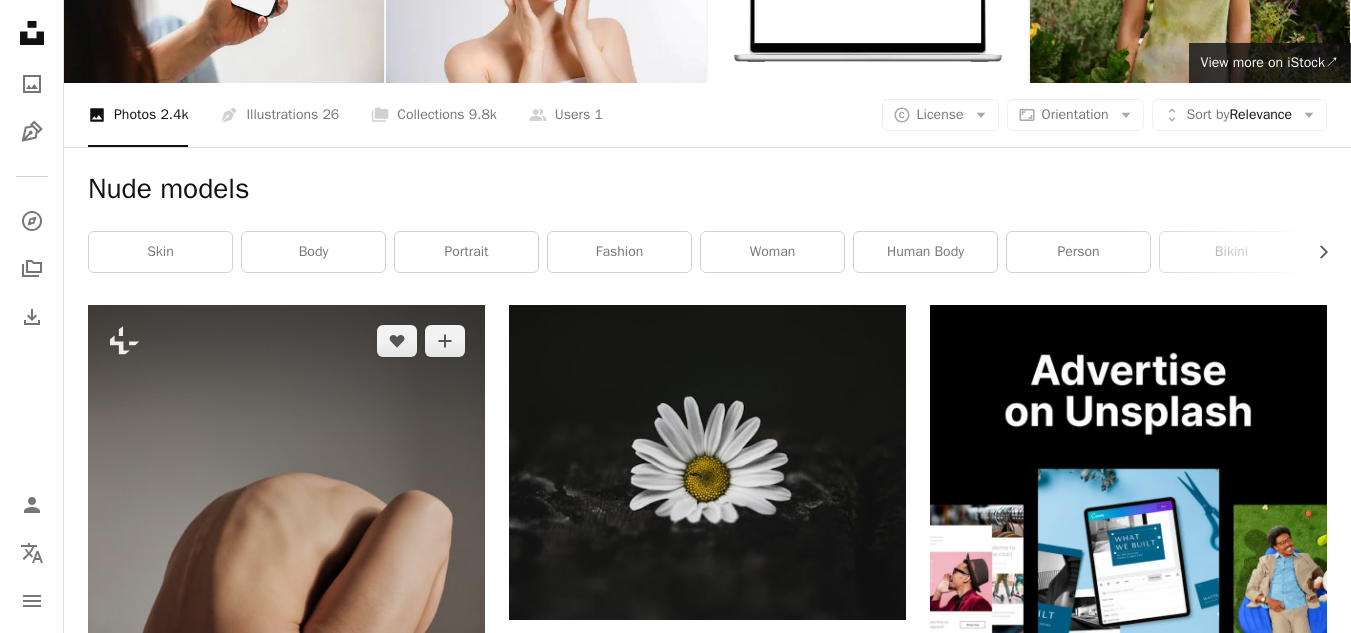scroll, scrollTop: 0, scrollLeft: 0, axis: both 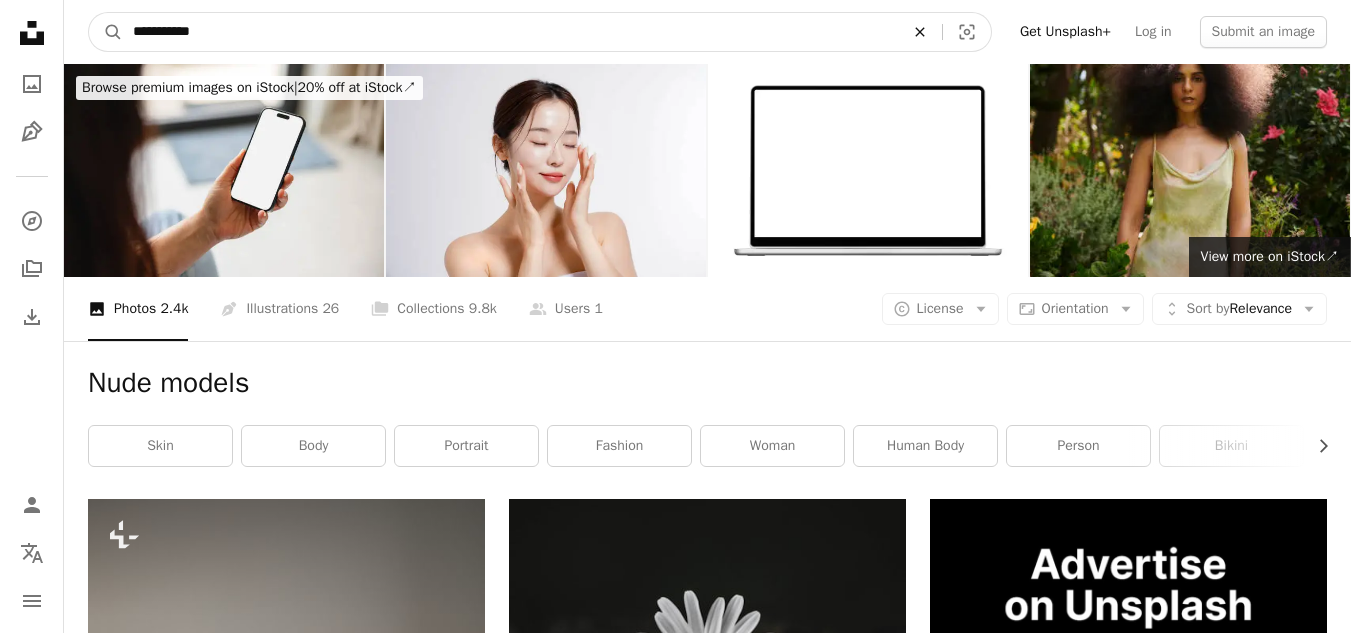 click on "An X shape" 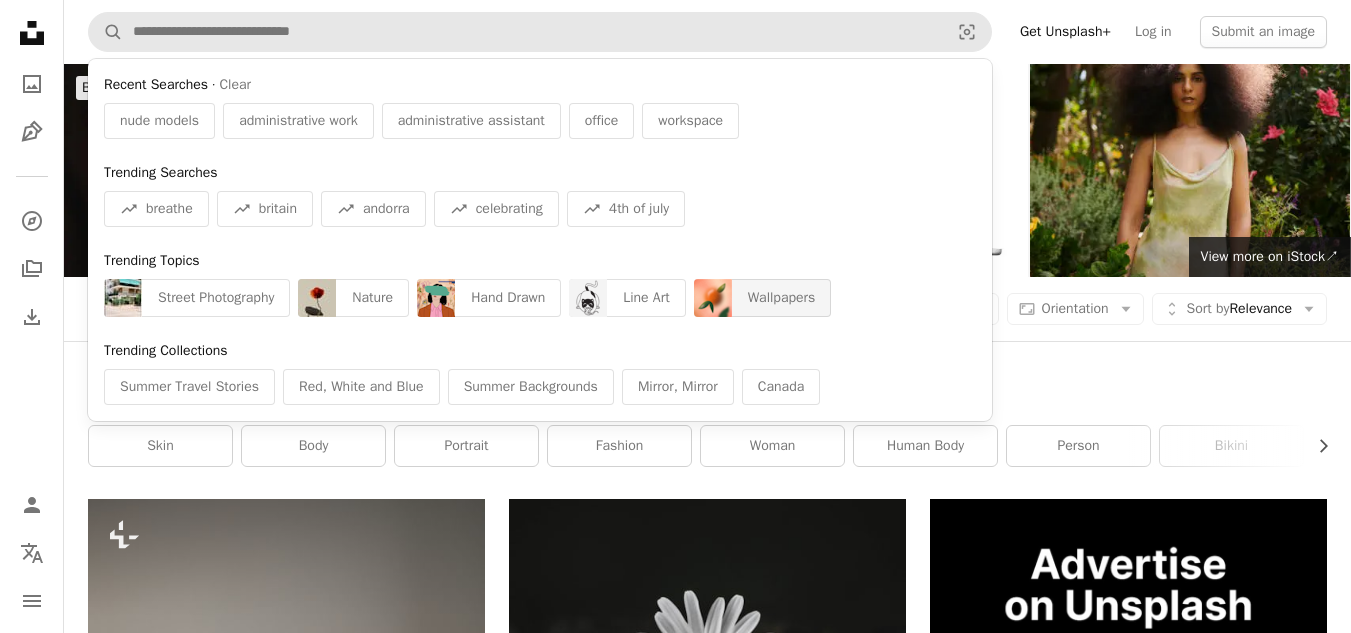 click on "Wallpapers" at bounding box center (782, 298) 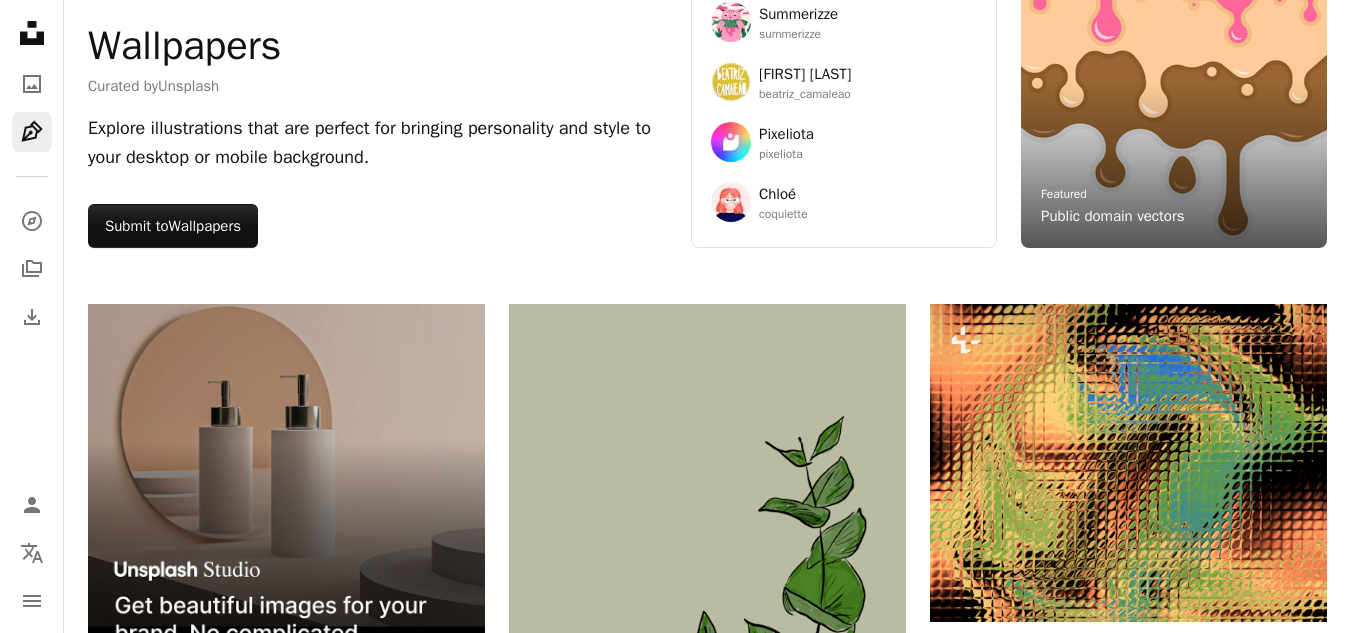 scroll, scrollTop: 0, scrollLeft: 0, axis: both 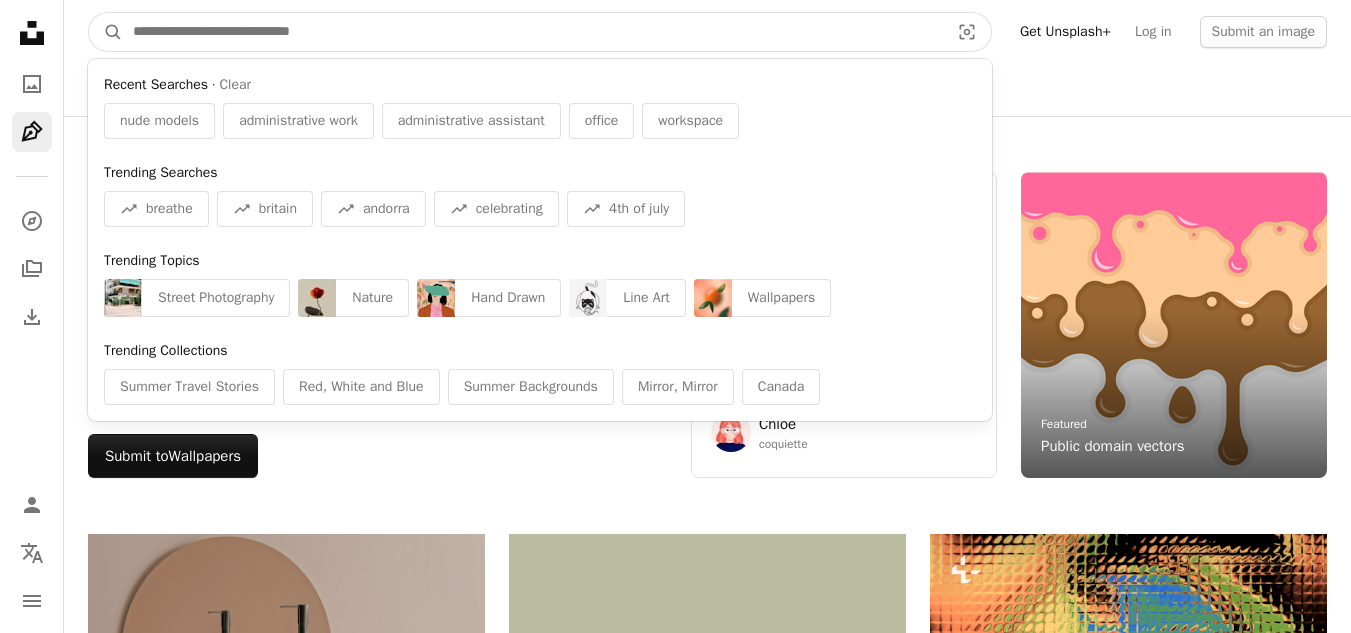 click at bounding box center (533, 32) 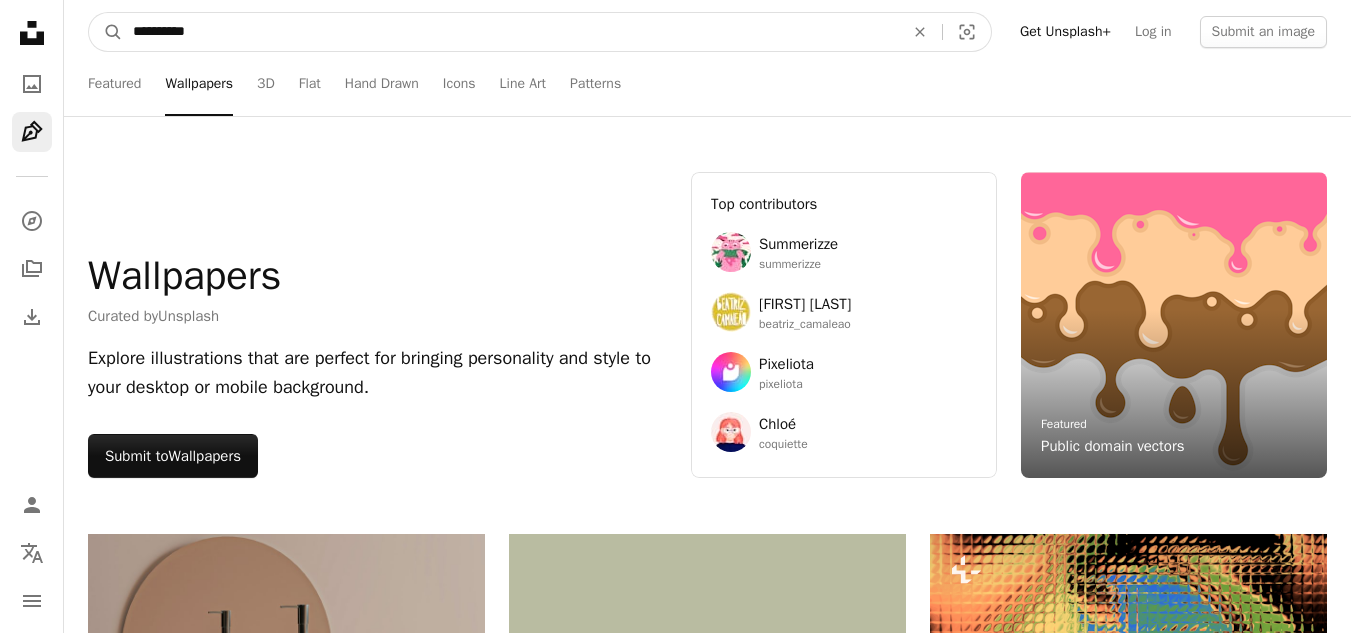 type on "**********" 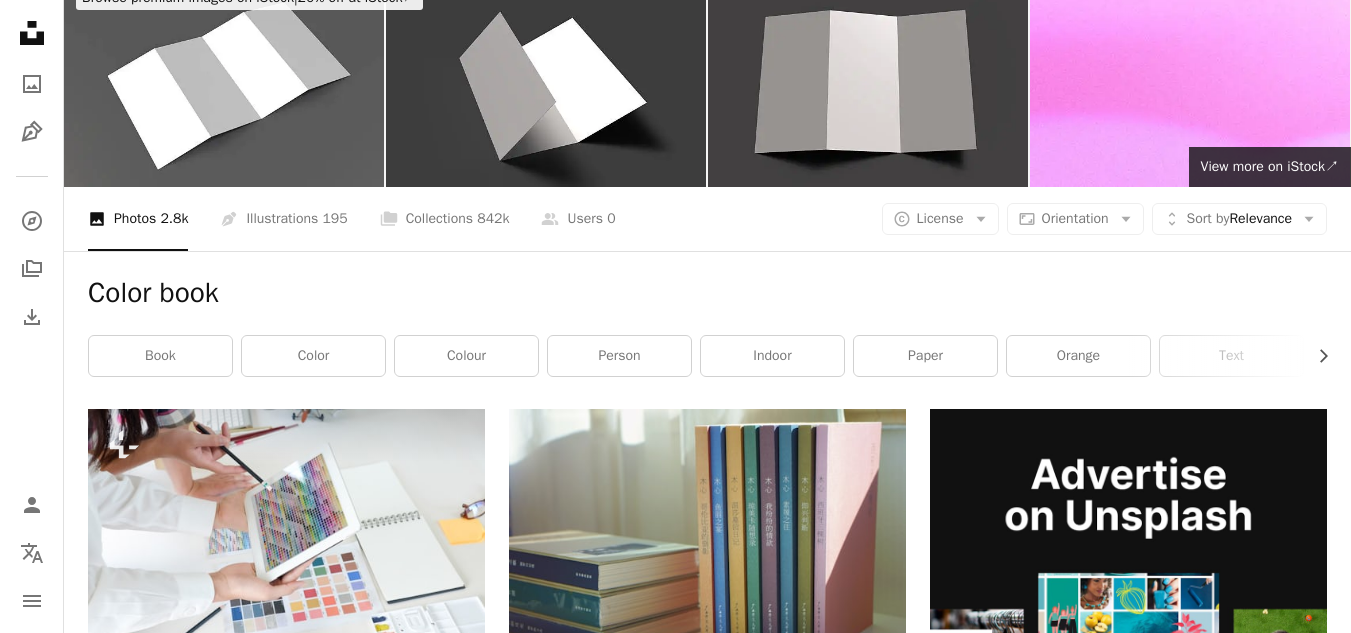 scroll, scrollTop: 0, scrollLeft: 0, axis: both 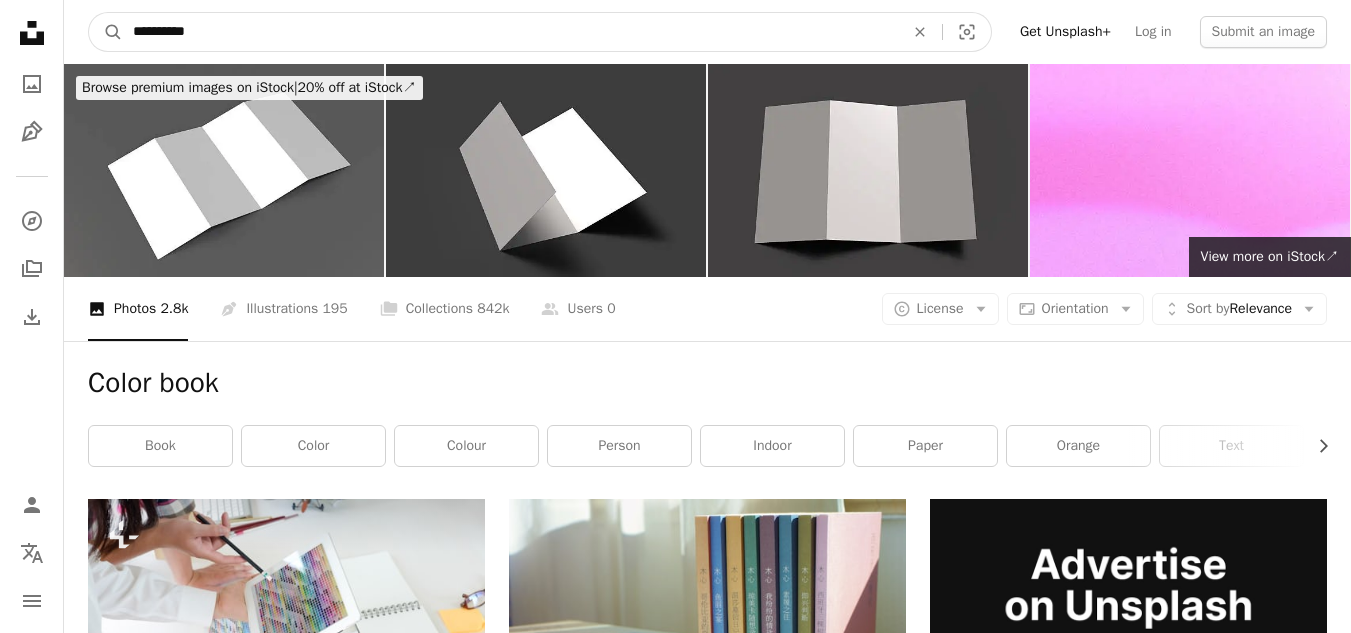click on "**********" at bounding box center [510, 32] 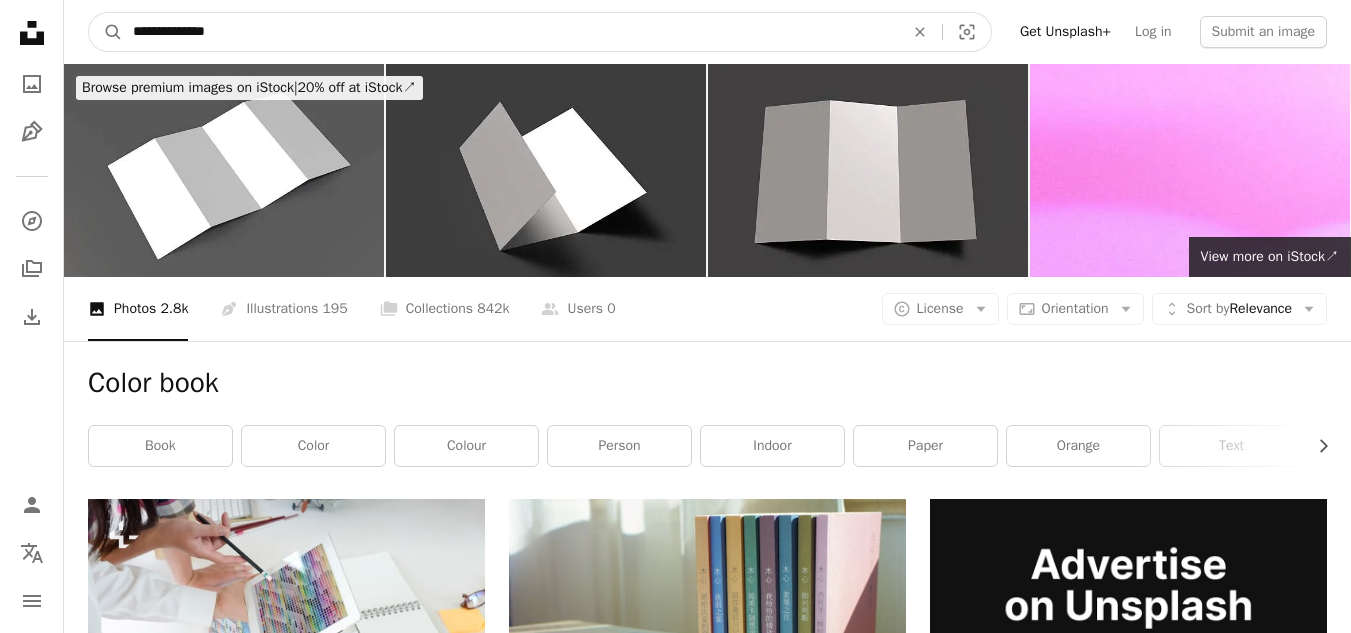 type on "**********" 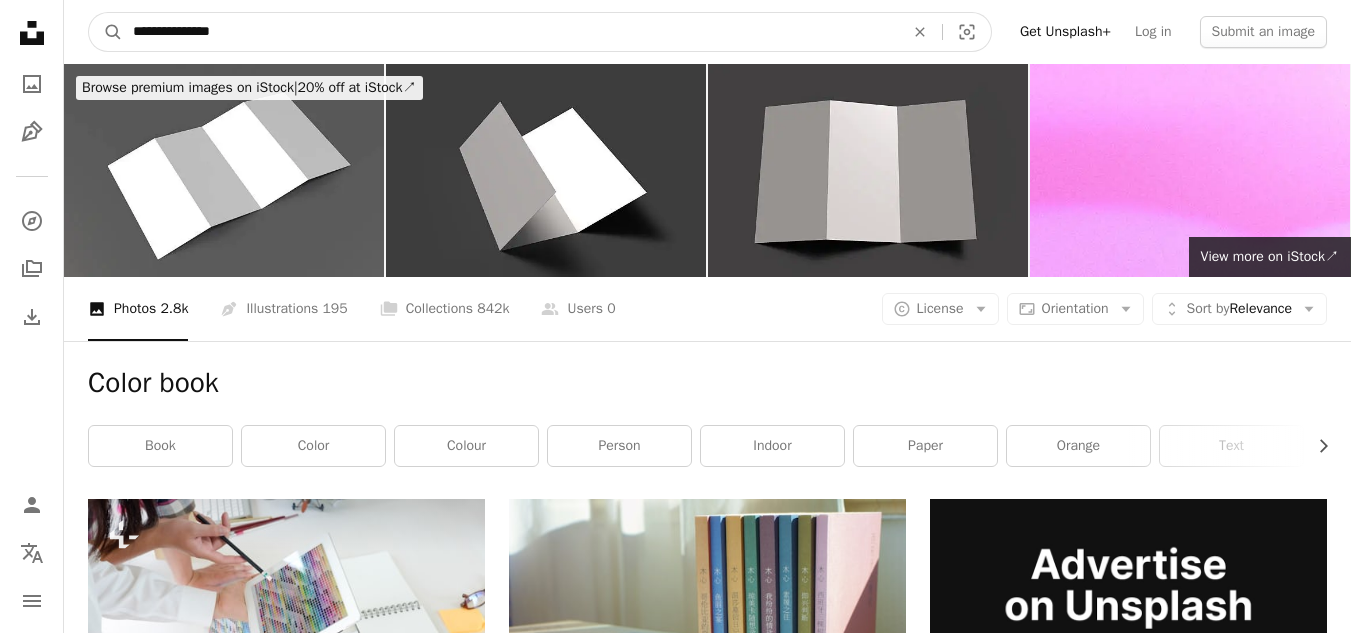 click on "A magnifying glass" at bounding box center (106, 32) 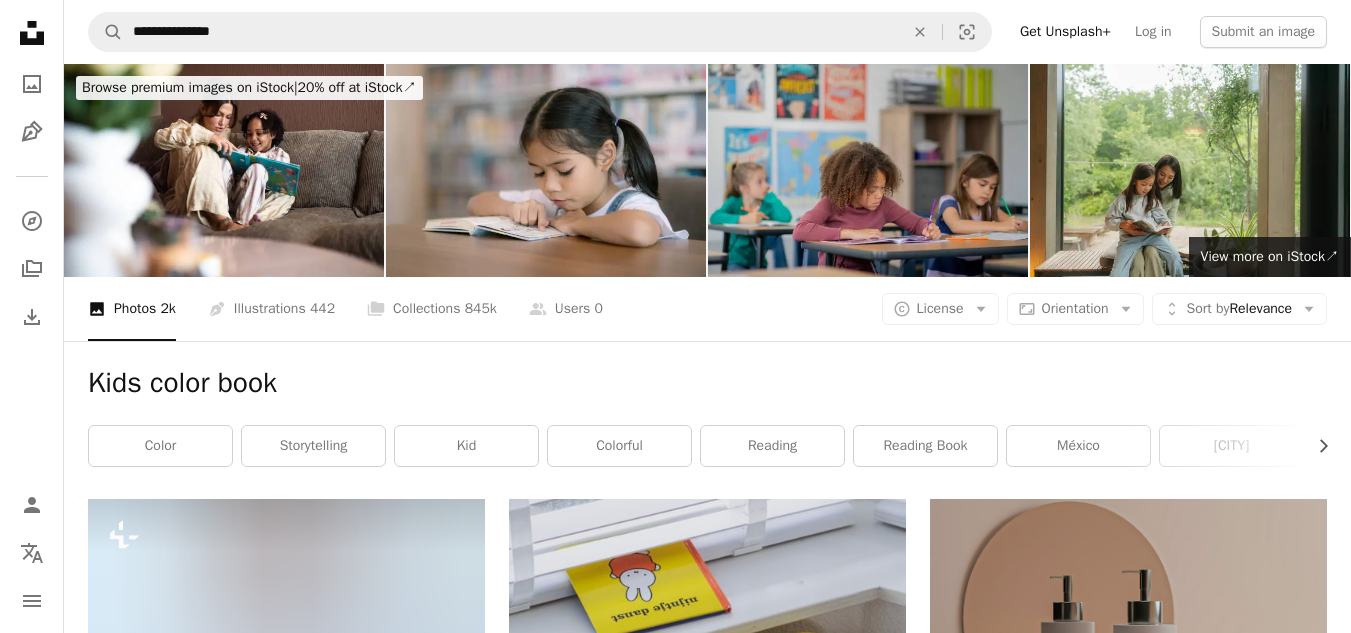 scroll, scrollTop: 100, scrollLeft: 0, axis: vertical 